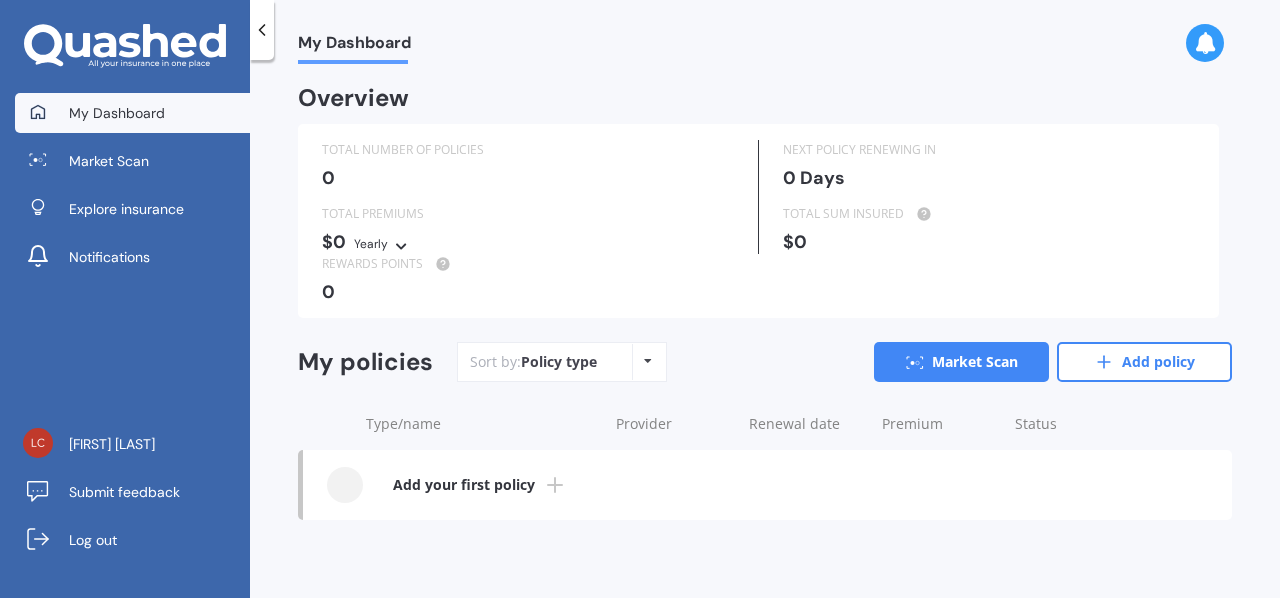scroll, scrollTop: 0, scrollLeft: 0, axis: both 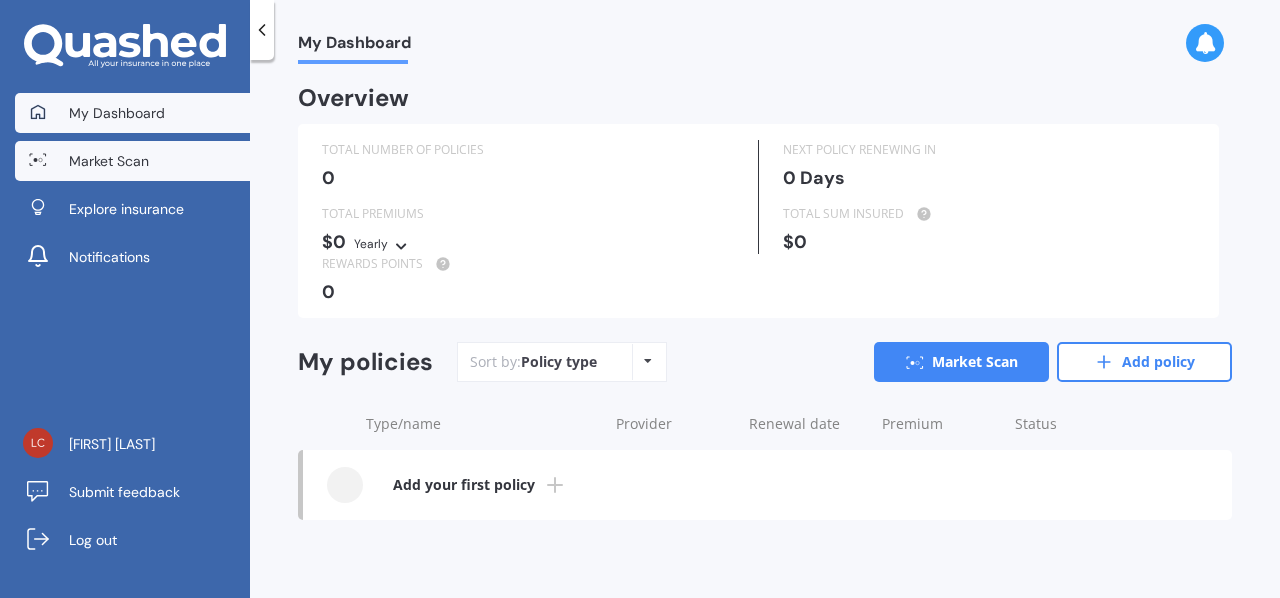 click on "Market Scan" at bounding box center [109, 161] 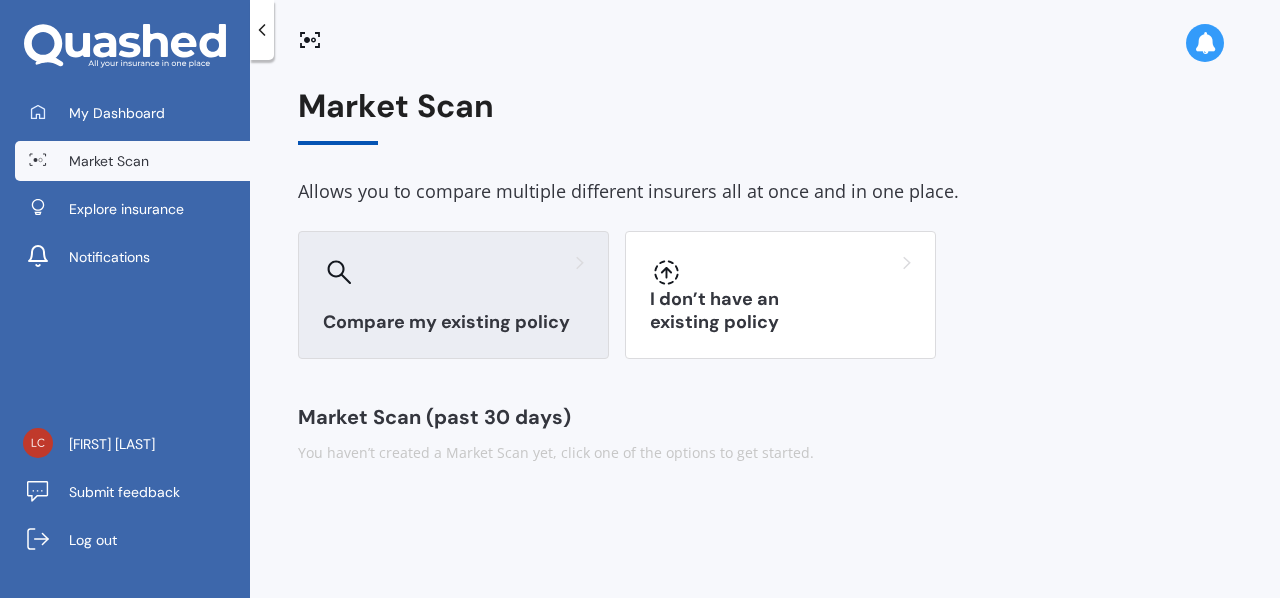 click on "Compare my existing policy" at bounding box center (453, 322) 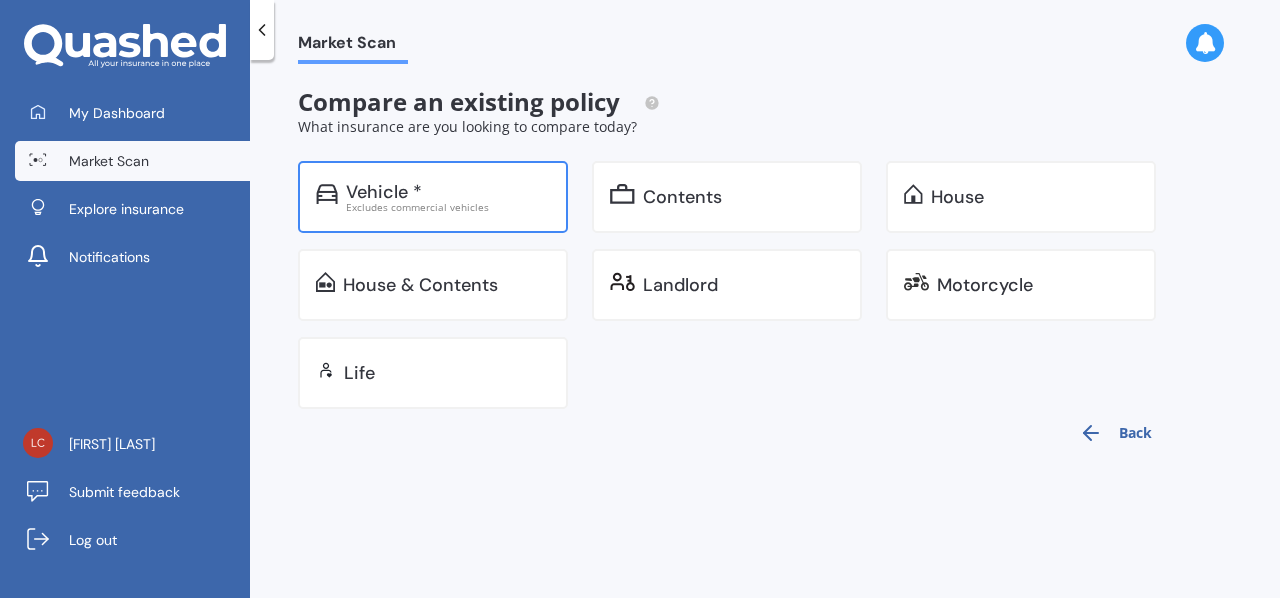 click on "Vehicle *" at bounding box center (448, 192) 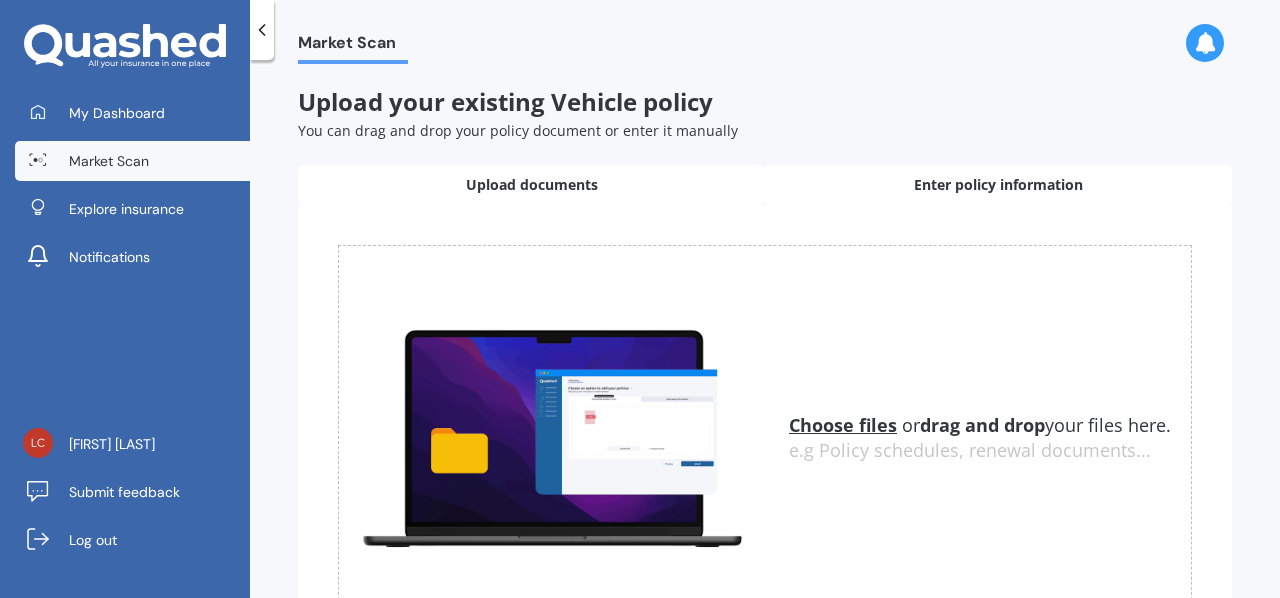 drag, startPoint x: 948, startPoint y: 185, endPoint x: 898, endPoint y: 204, distance: 53.488316 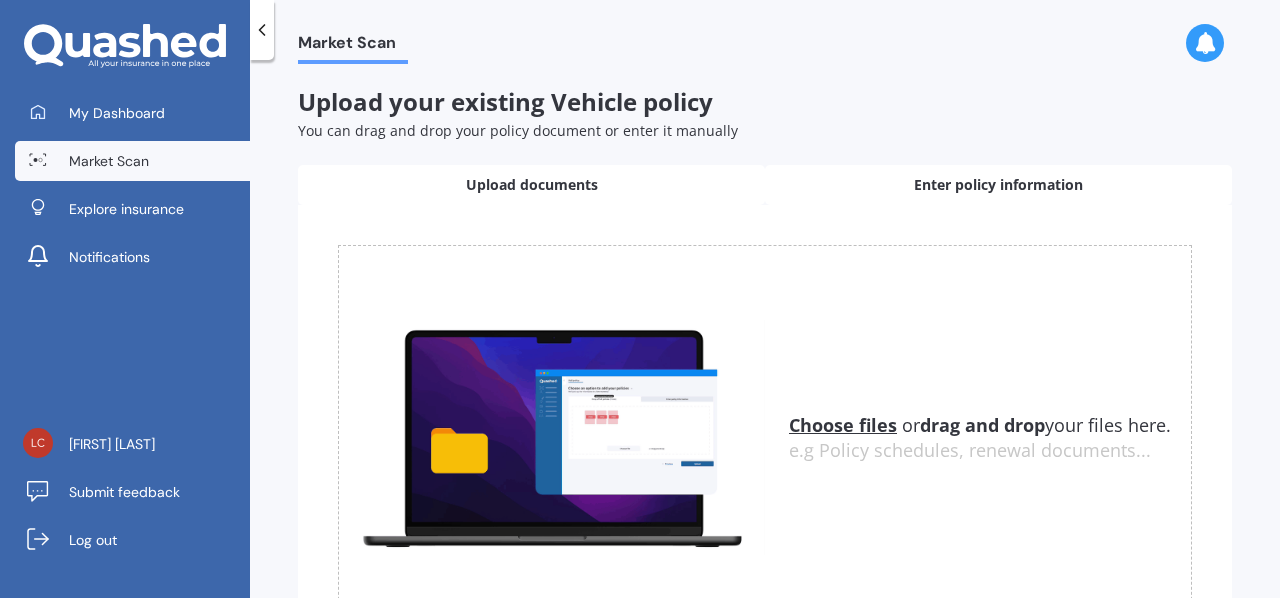 click on "Enter policy information" at bounding box center (998, 185) 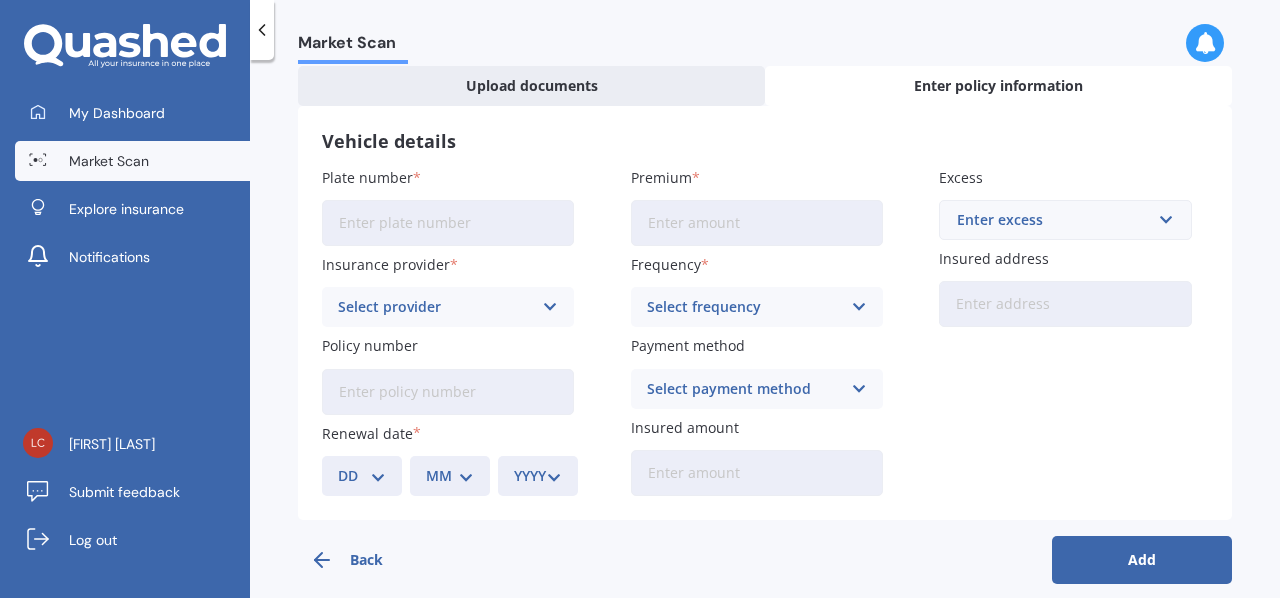scroll, scrollTop: 100, scrollLeft: 0, axis: vertical 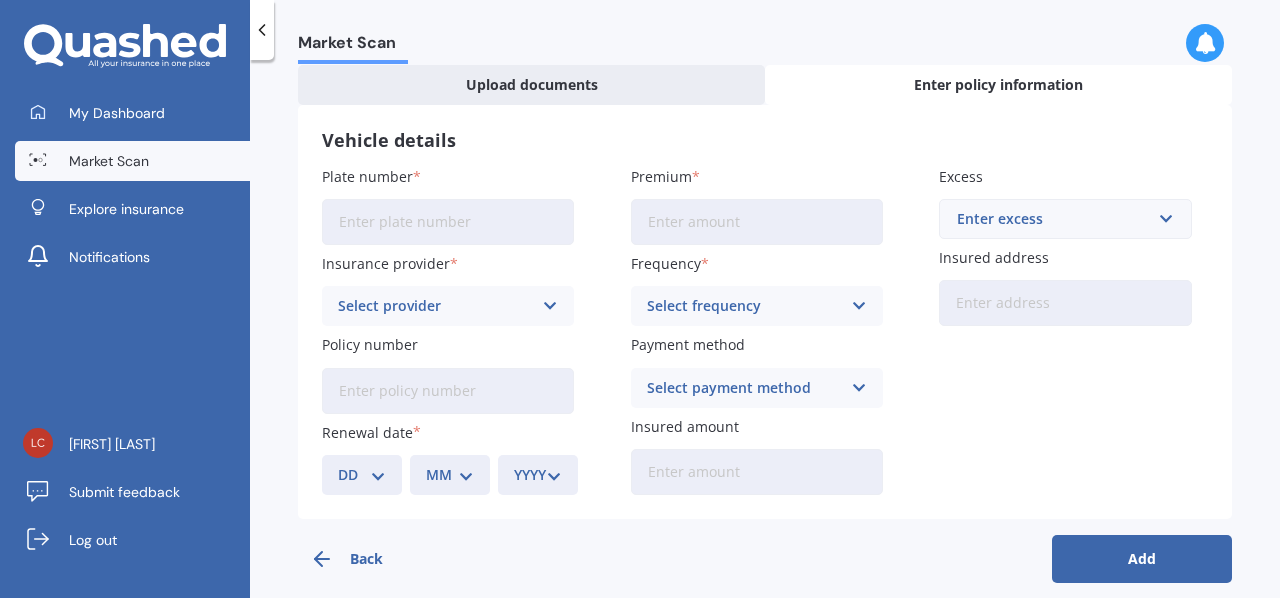 click on "Plate number" at bounding box center [367, 176] 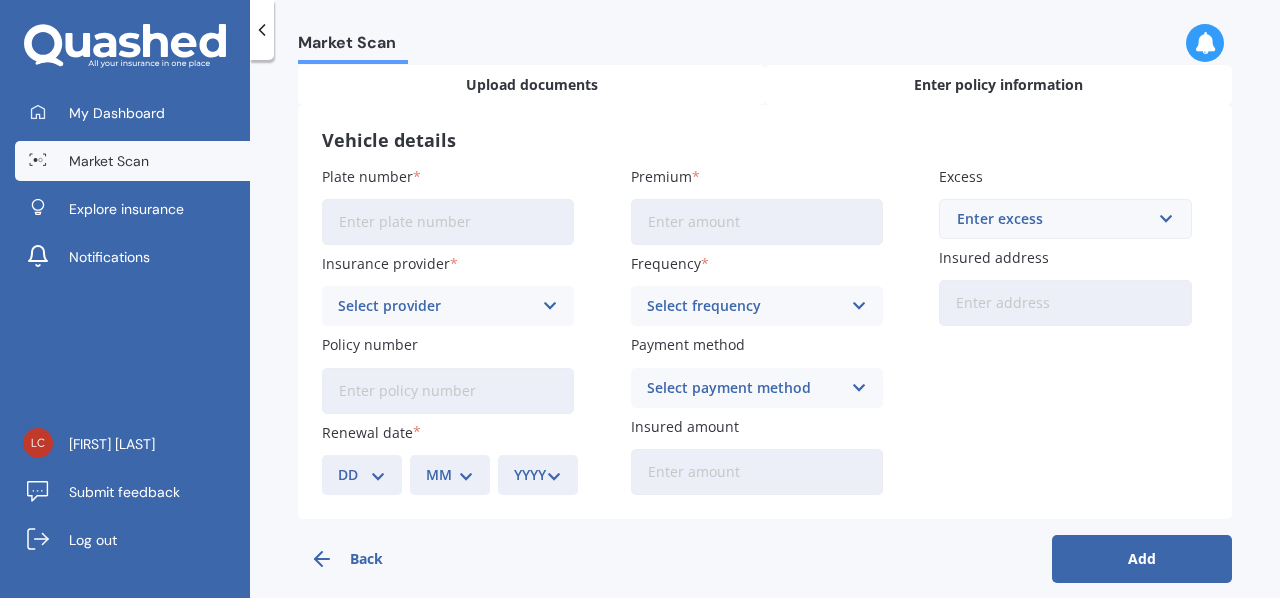 click on "Upload documents" at bounding box center (532, 85) 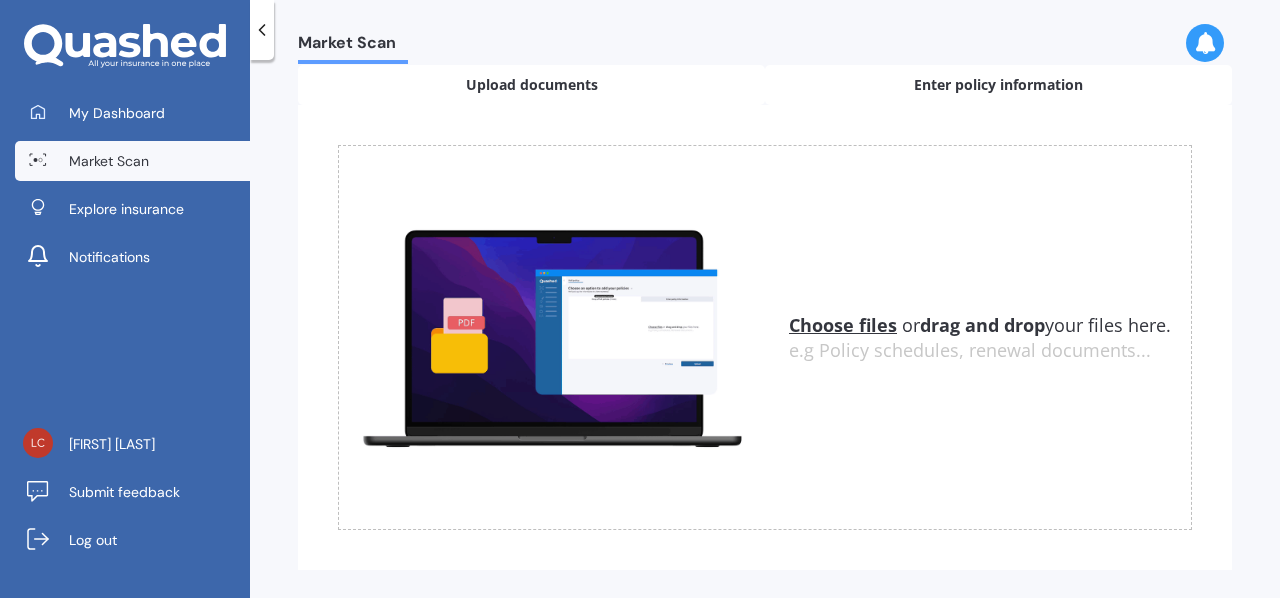 click on "Enter policy information" at bounding box center [998, 85] 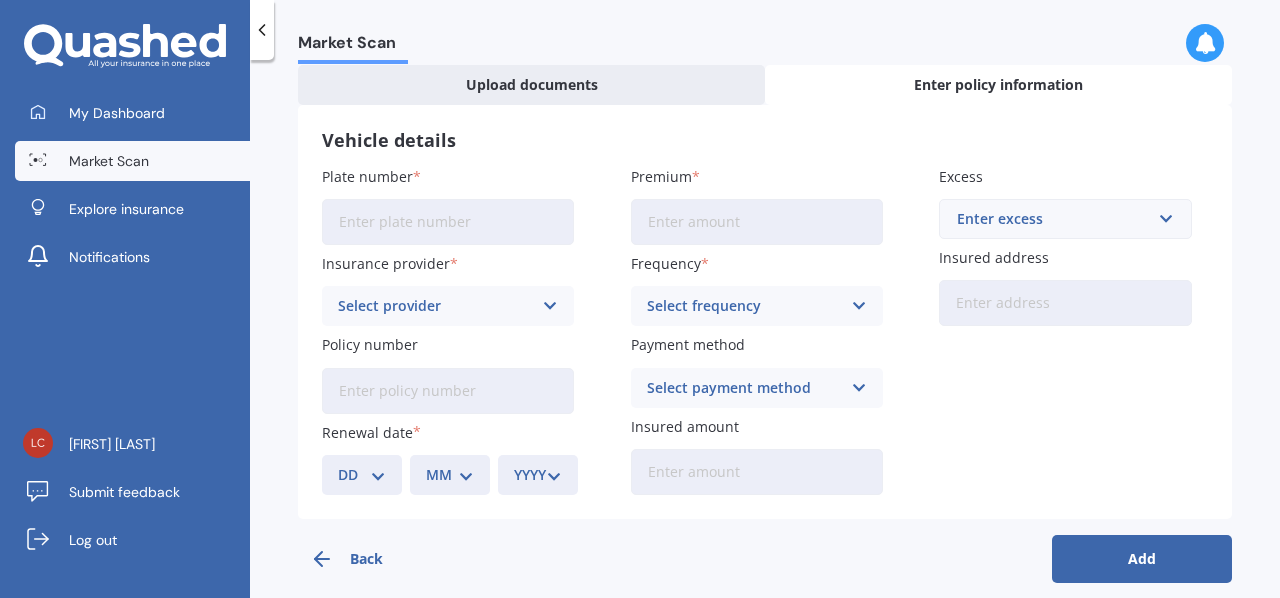 click on "Plate number" at bounding box center [367, 176] 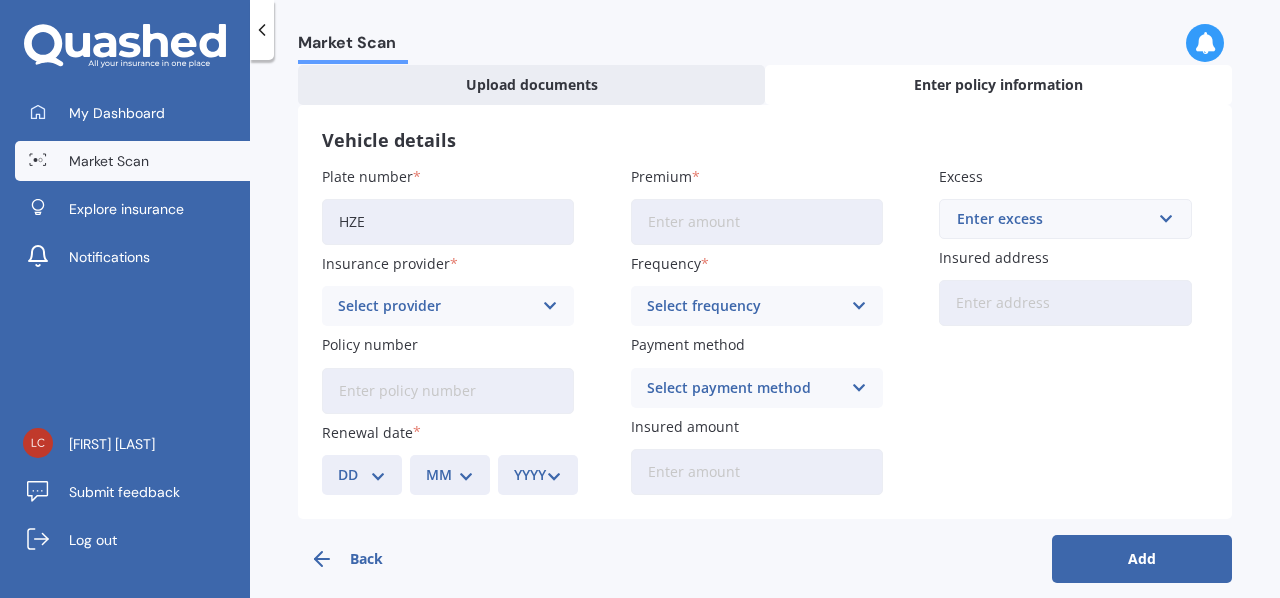 type on "HZE901" 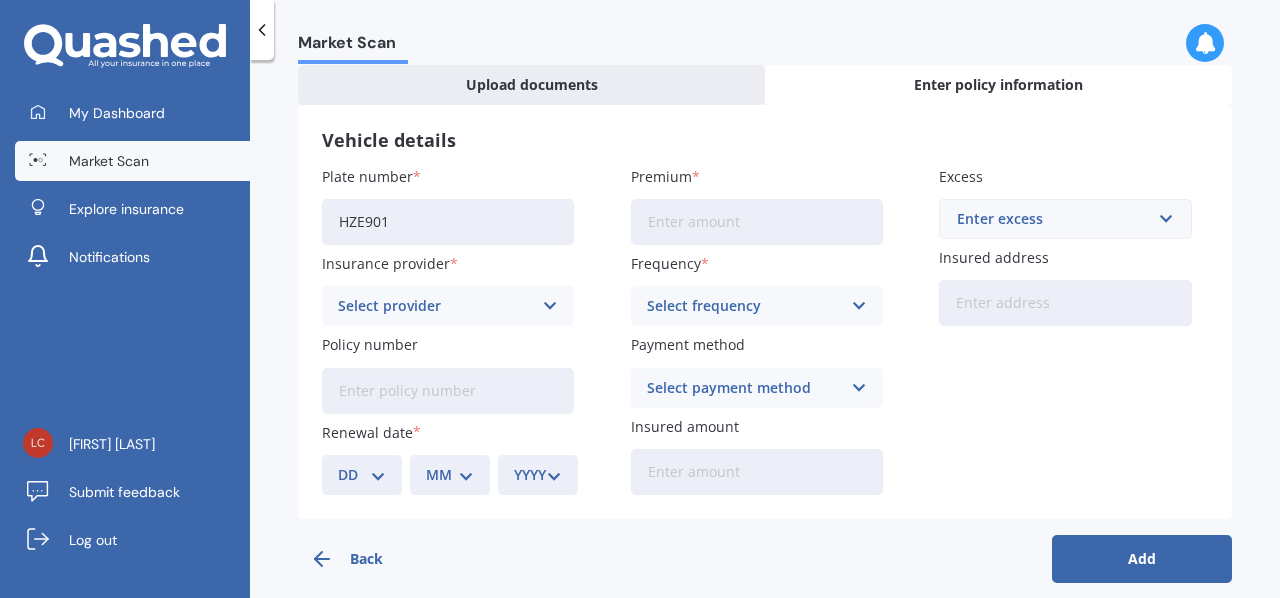 click on "Premium" at bounding box center [757, 222] 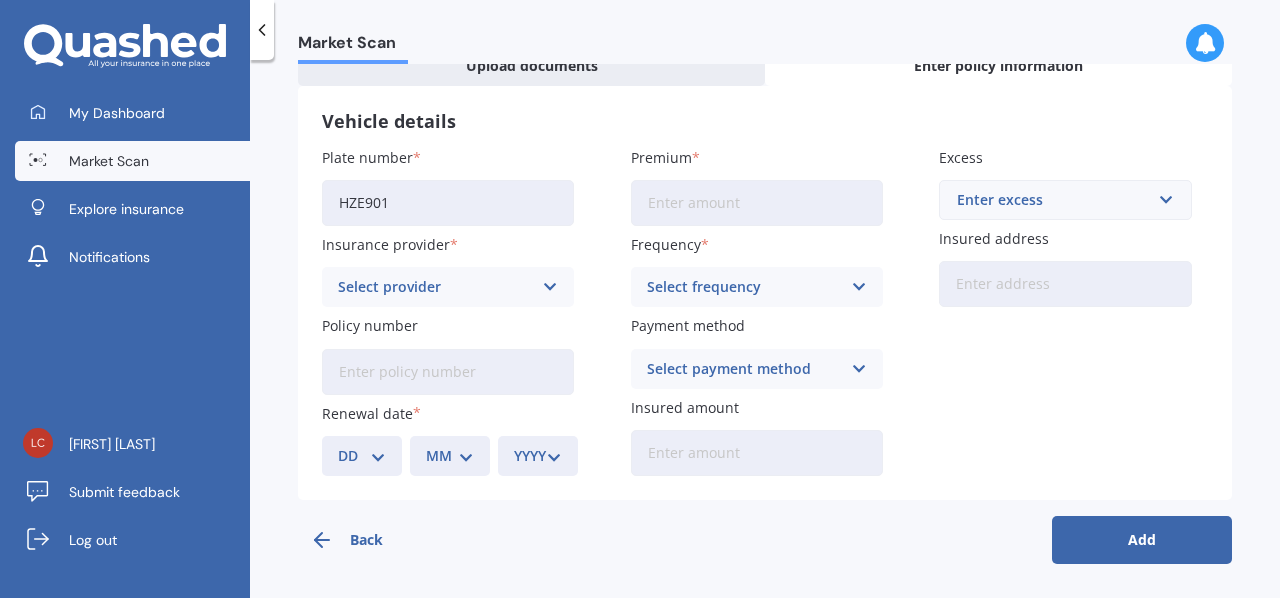 scroll, scrollTop: 120, scrollLeft: 0, axis: vertical 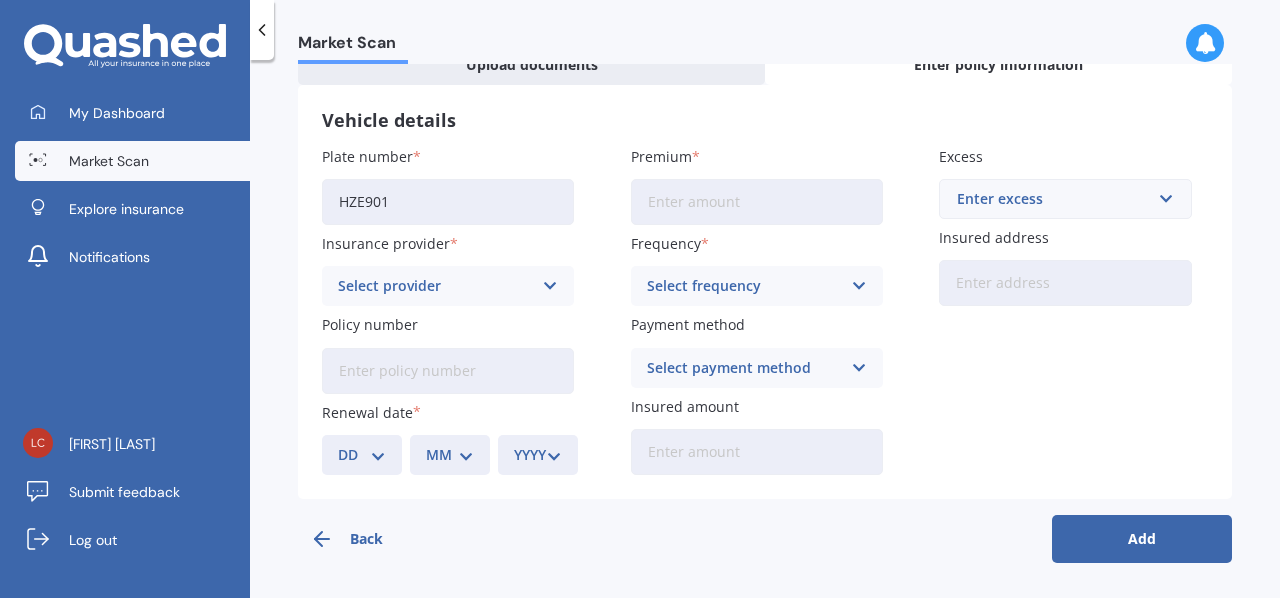 click on "Select frequency" at bounding box center [744, 286] 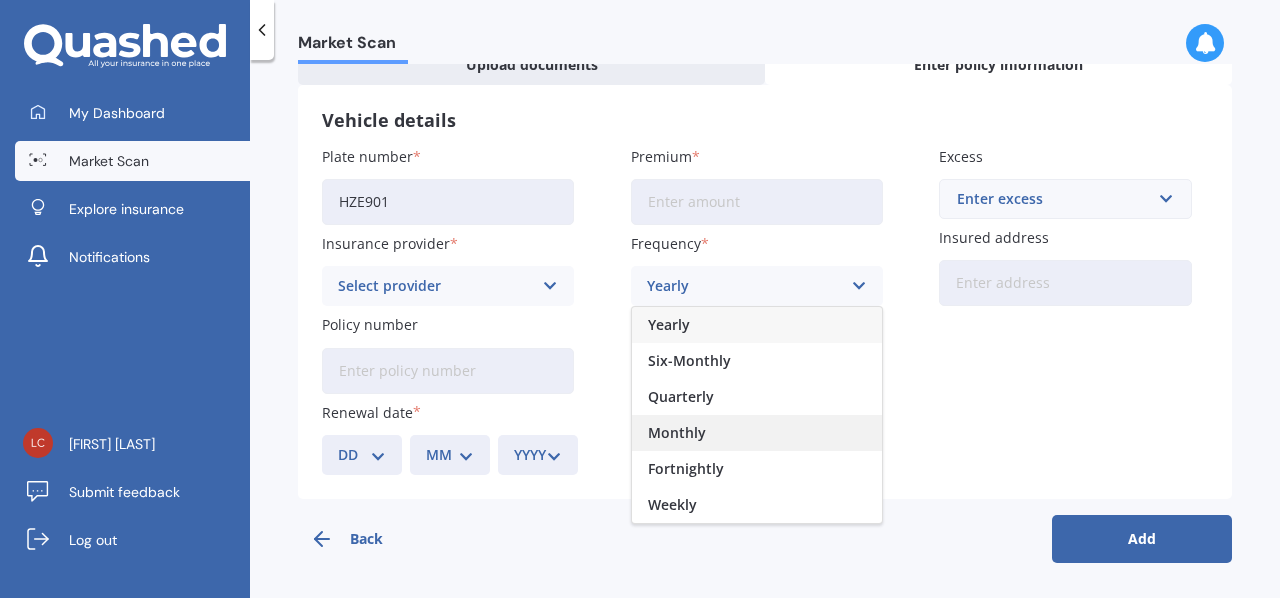 click on "Monthly" at bounding box center (677, 433) 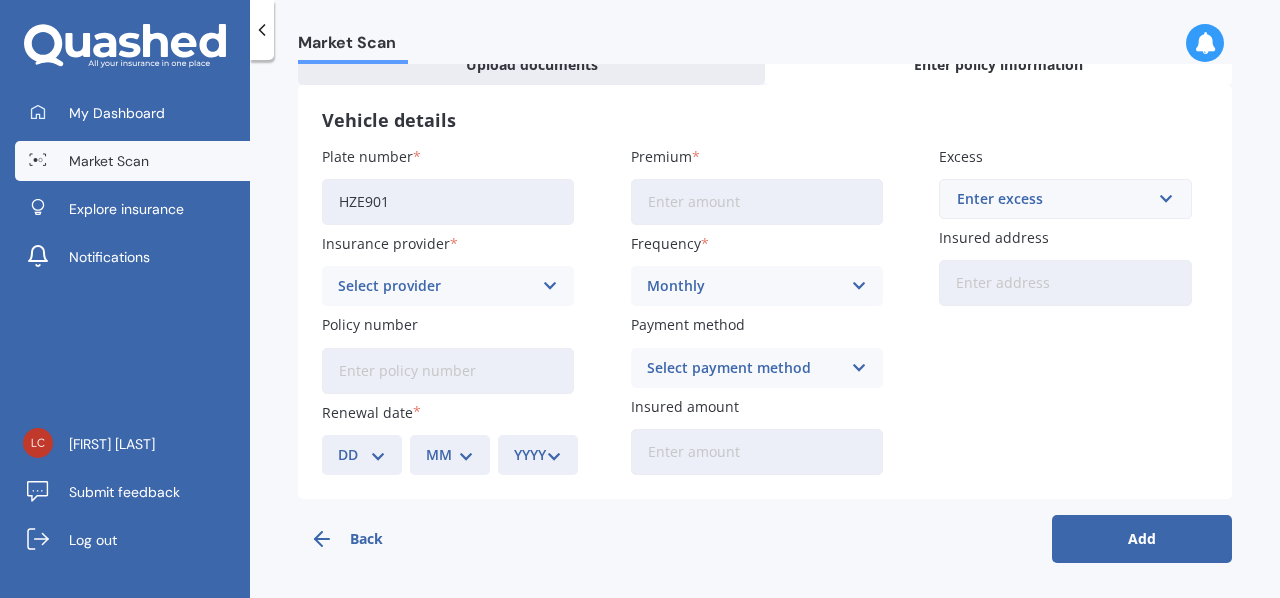 click on "Select payment method" at bounding box center (744, 368) 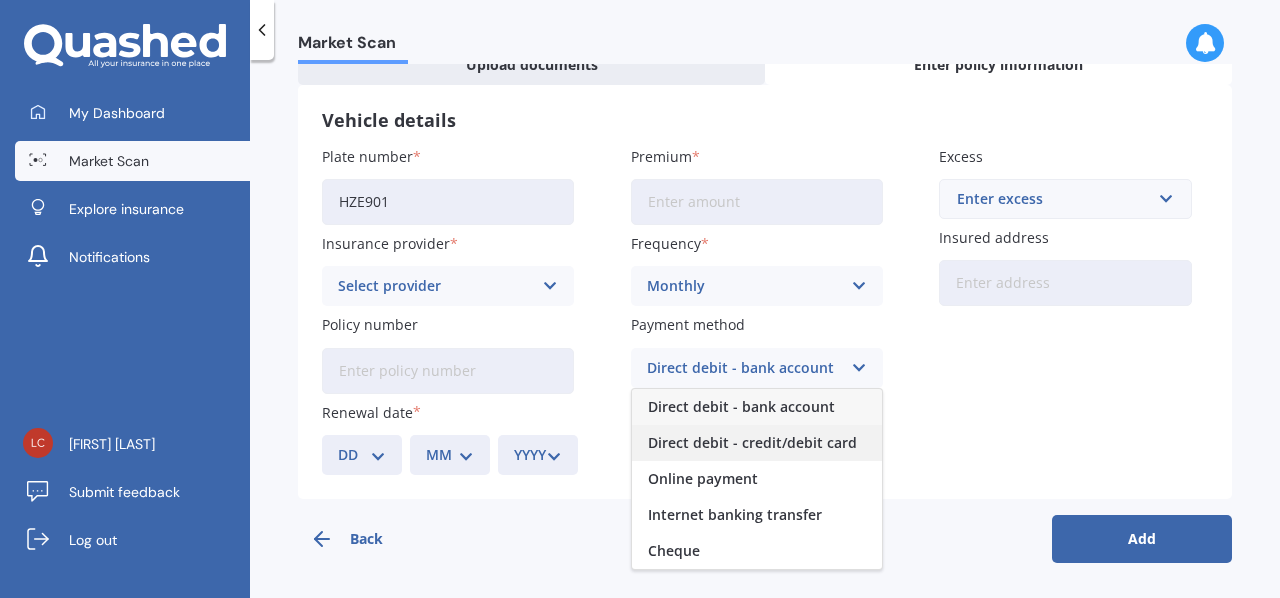 click on "Direct debit - credit/debit card" at bounding box center (752, 443) 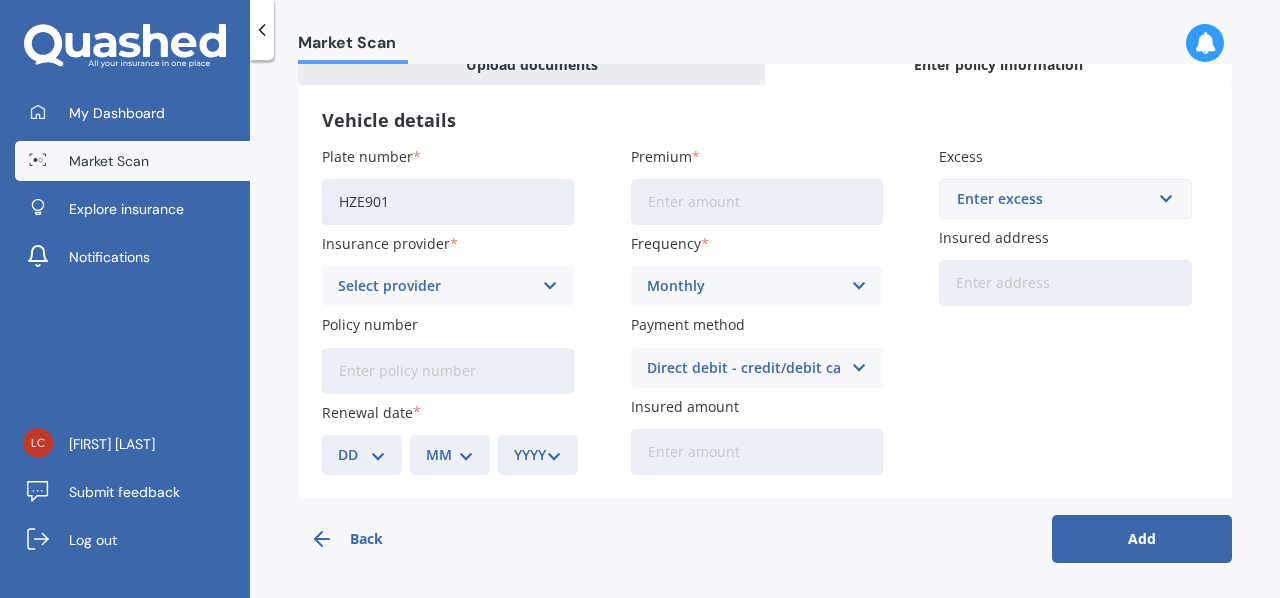 click on "Select provider" at bounding box center (435, 286) 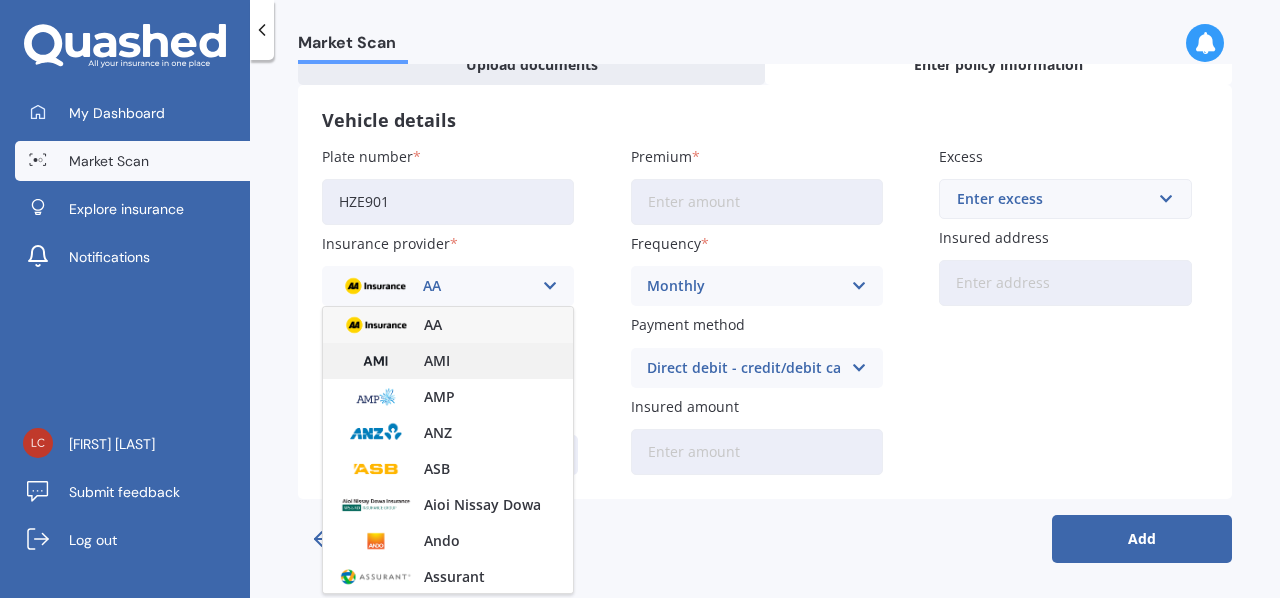 click on "AMI" at bounding box center (437, 361) 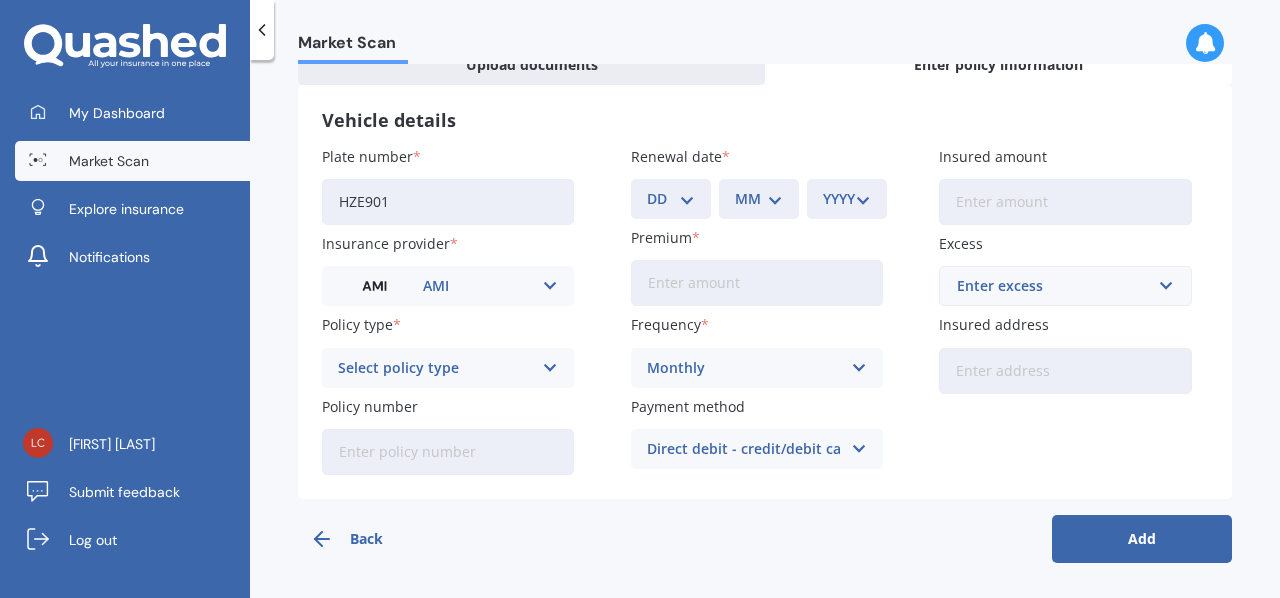 click on "Select policy type" at bounding box center [435, 368] 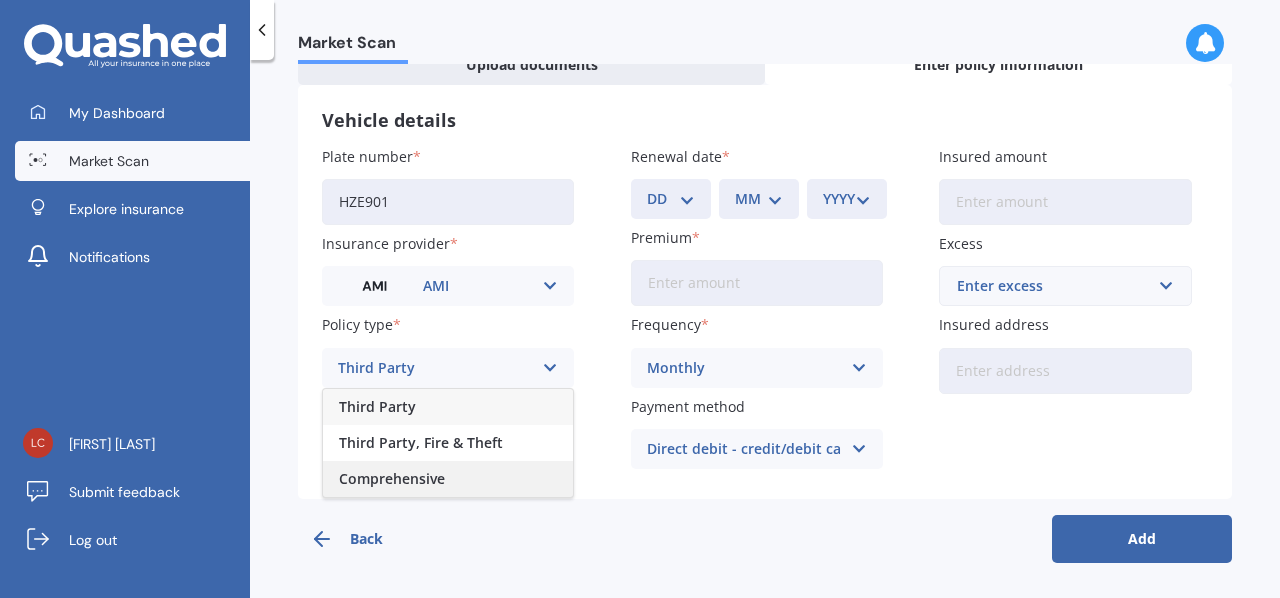 click on "Comprehensive" at bounding box center [392, 479] 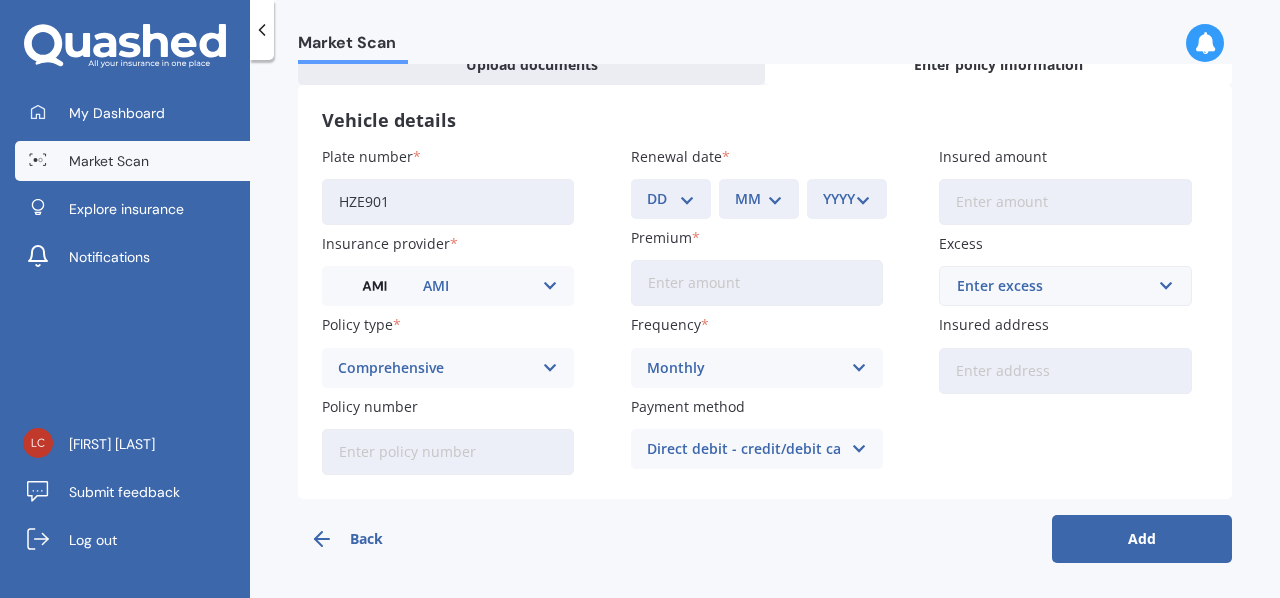 paste on "[PASSPORT_NUMBER]" 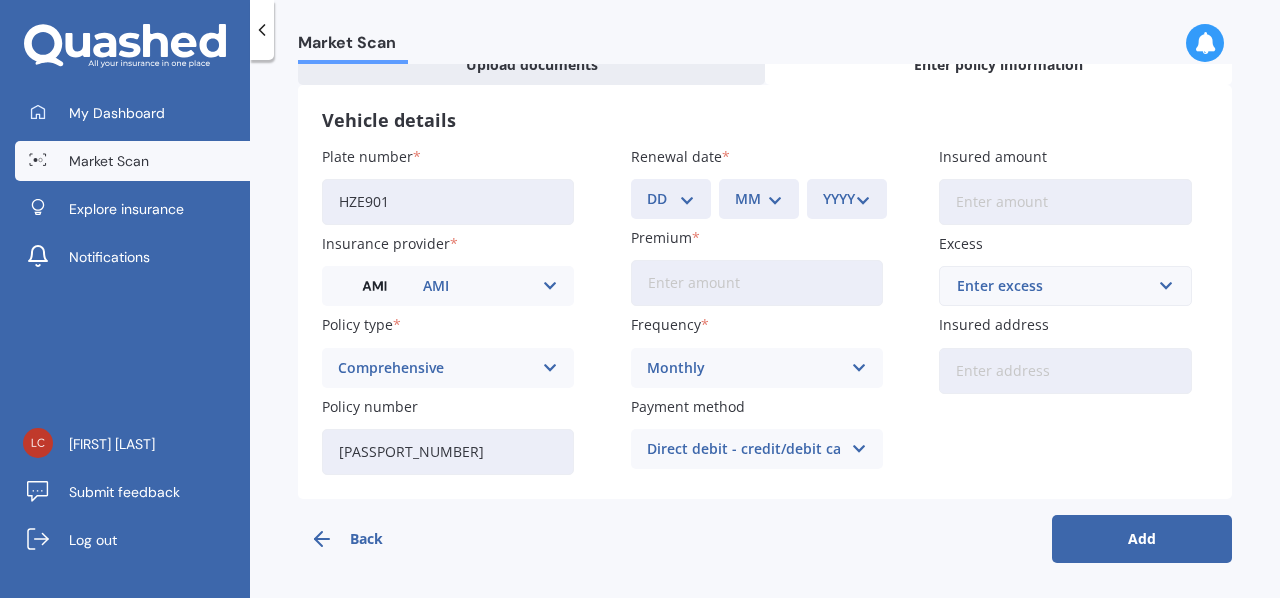 type on "[PASSPORT_NUMBER]" 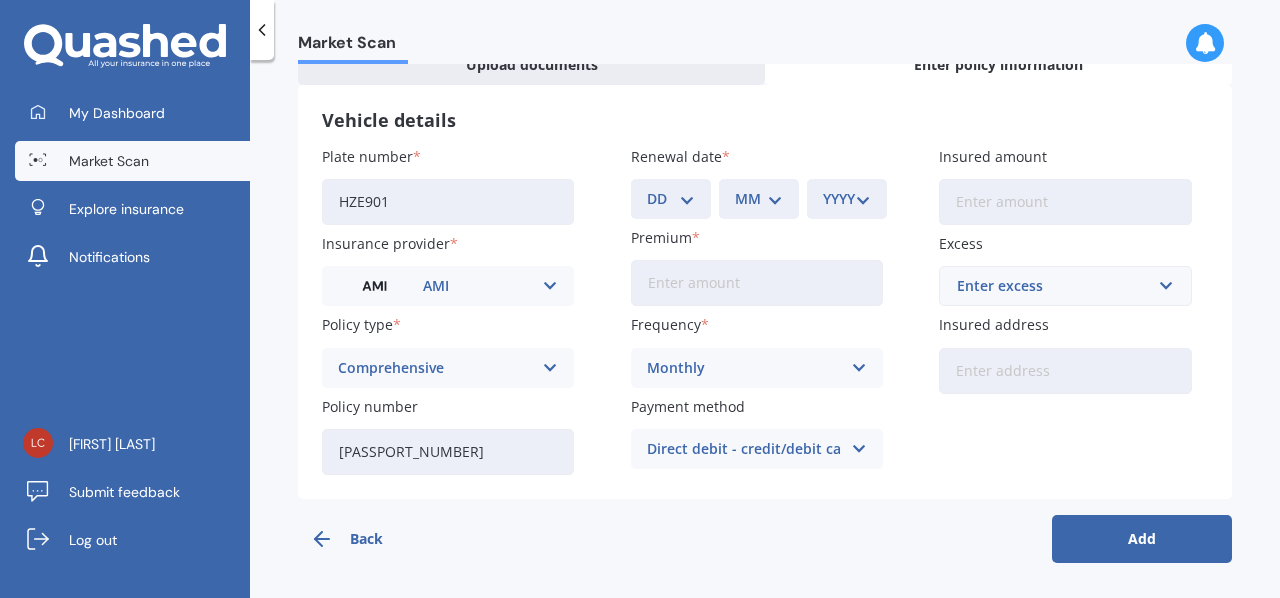 click on "Premium" at bounding box center (661, 237) 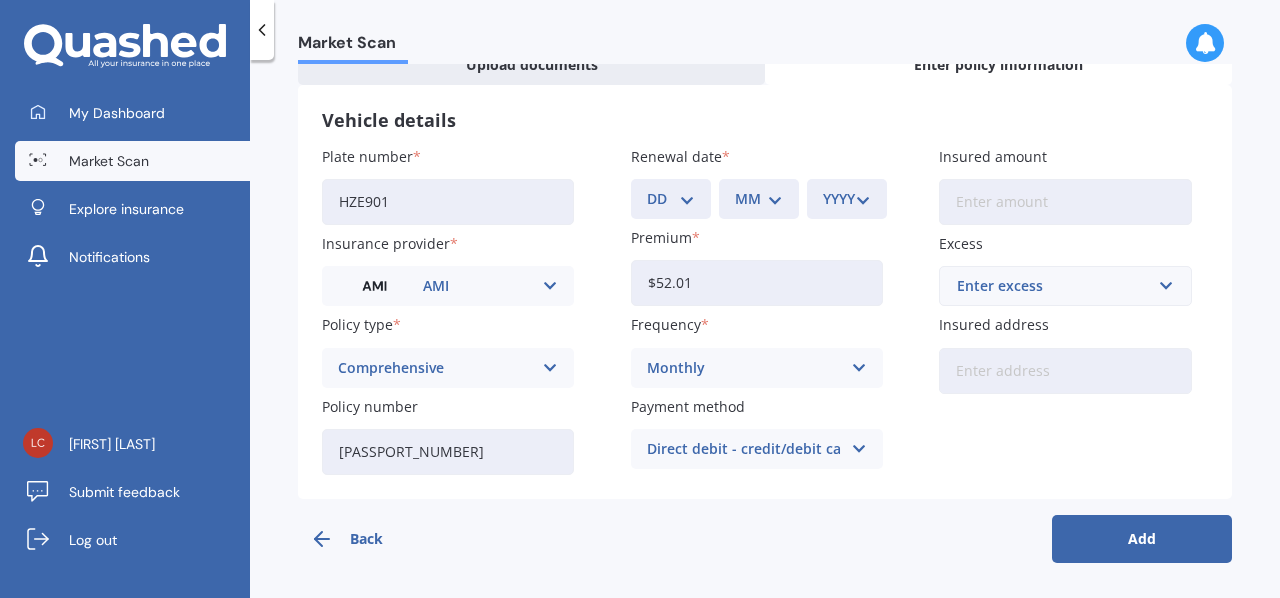 type on "$52.01" 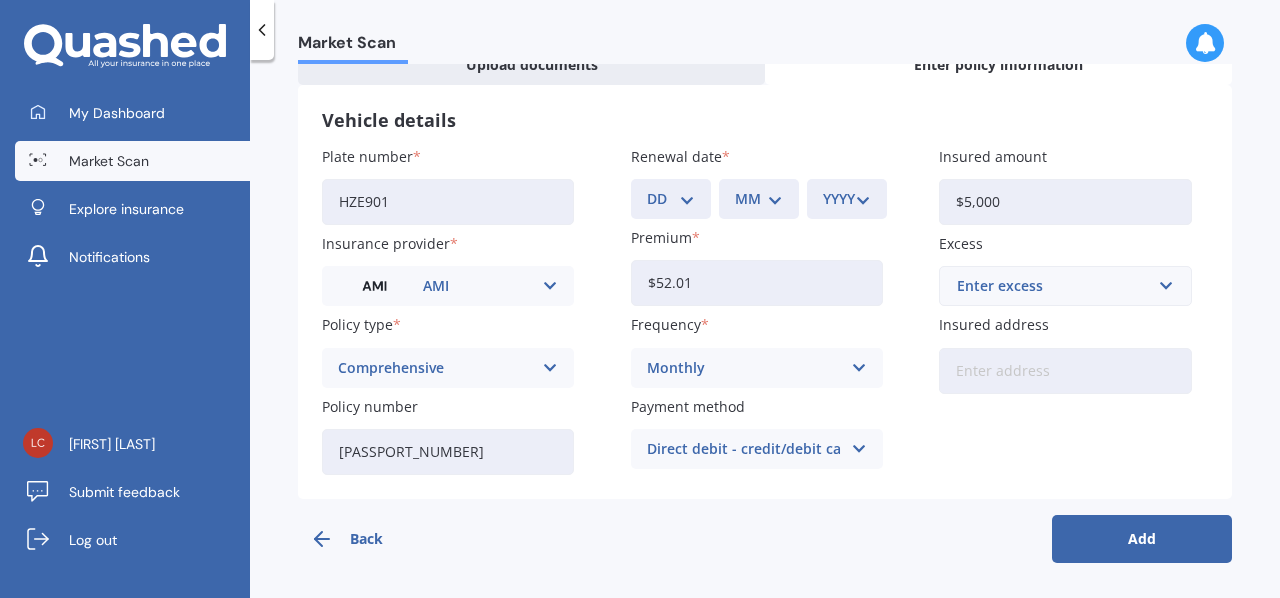 type on "$5,000" 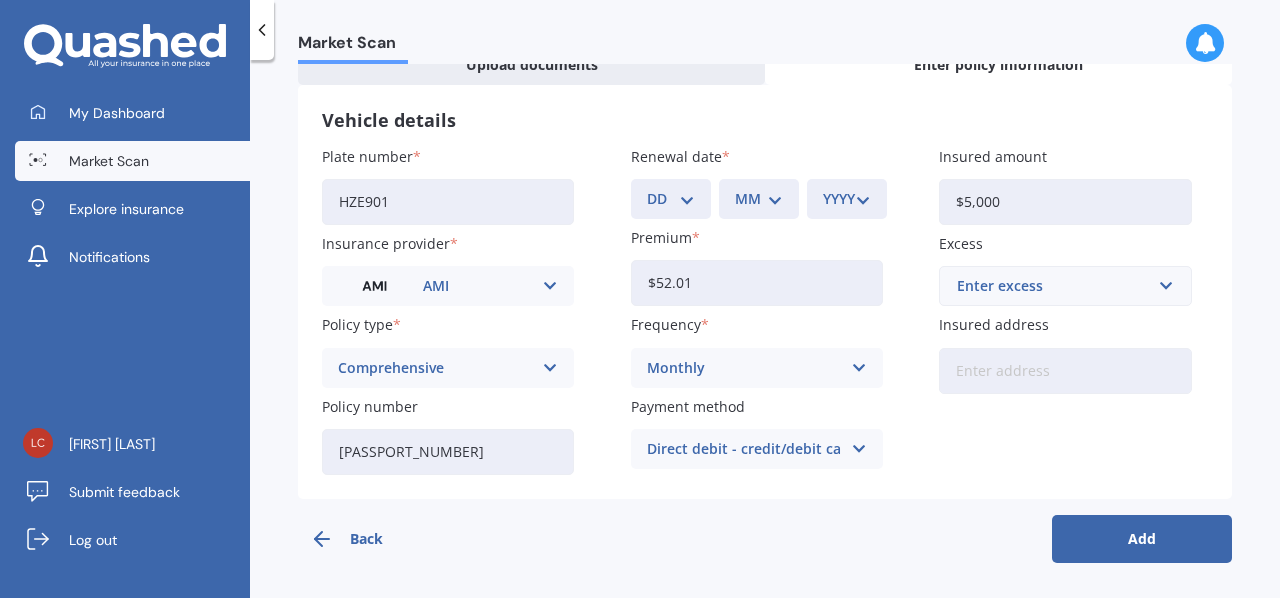click on "Enter excess" at bounding box center (1053, 286) 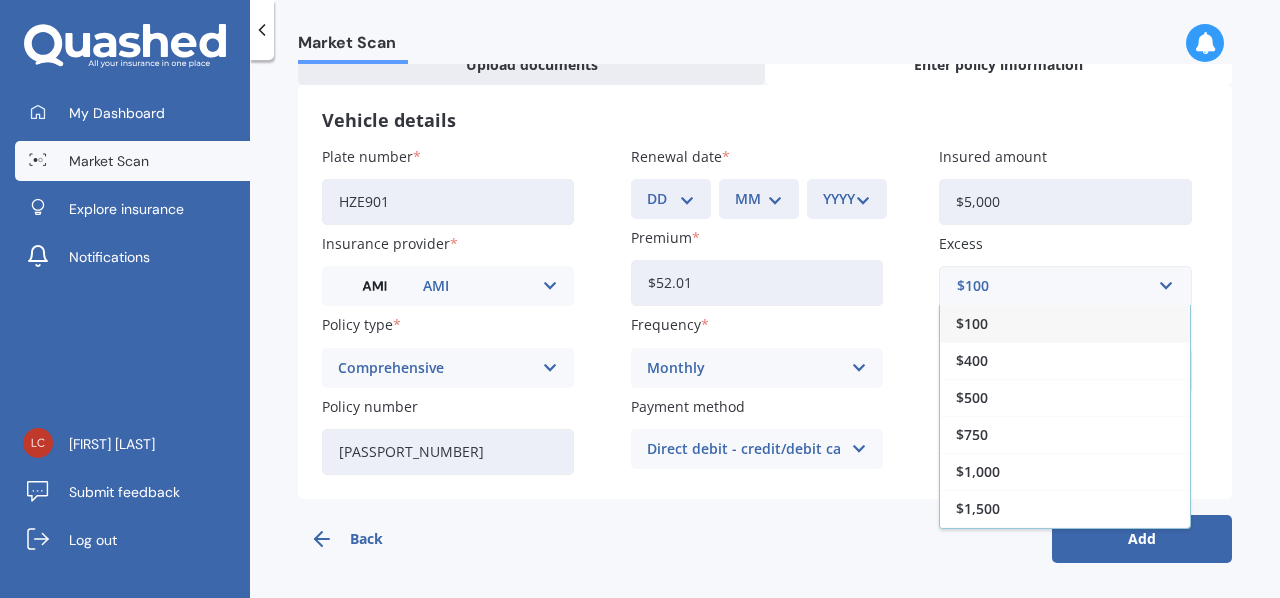 click on "$500" at bounding box center (972, 398) 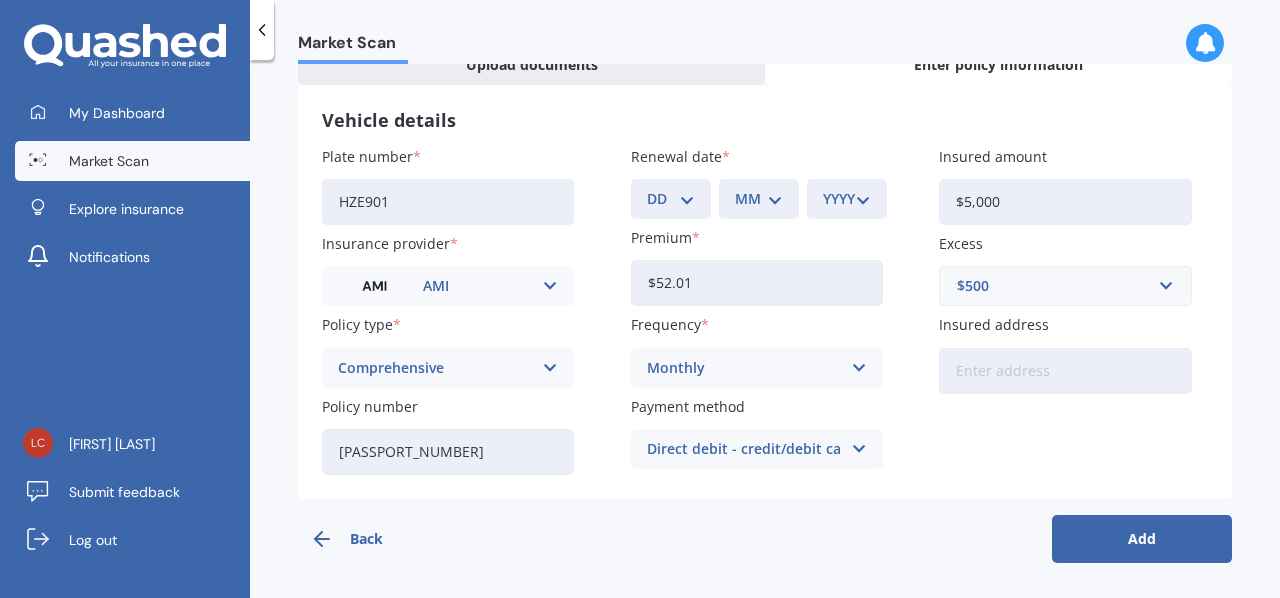 click on "Insured address" at bounding box center (1065, 371) 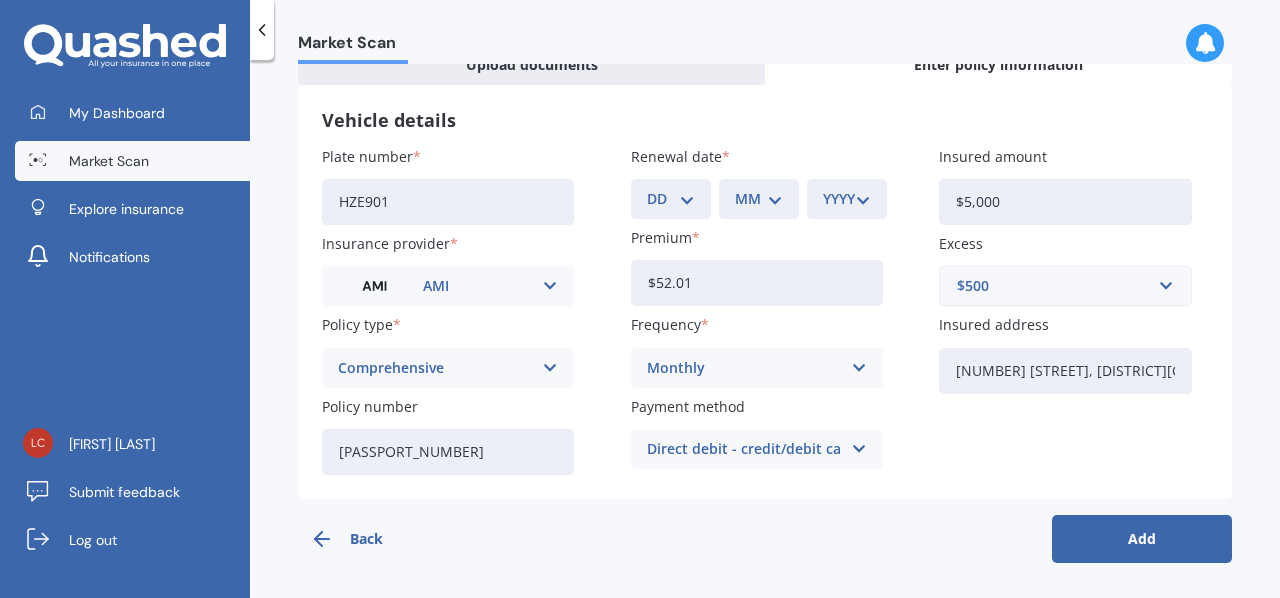 click on "[NUMBER] [STREET], [DISTRICT][CITY], [STATE] [POSTAL_CODE]" at bounding box center (1065, 371) 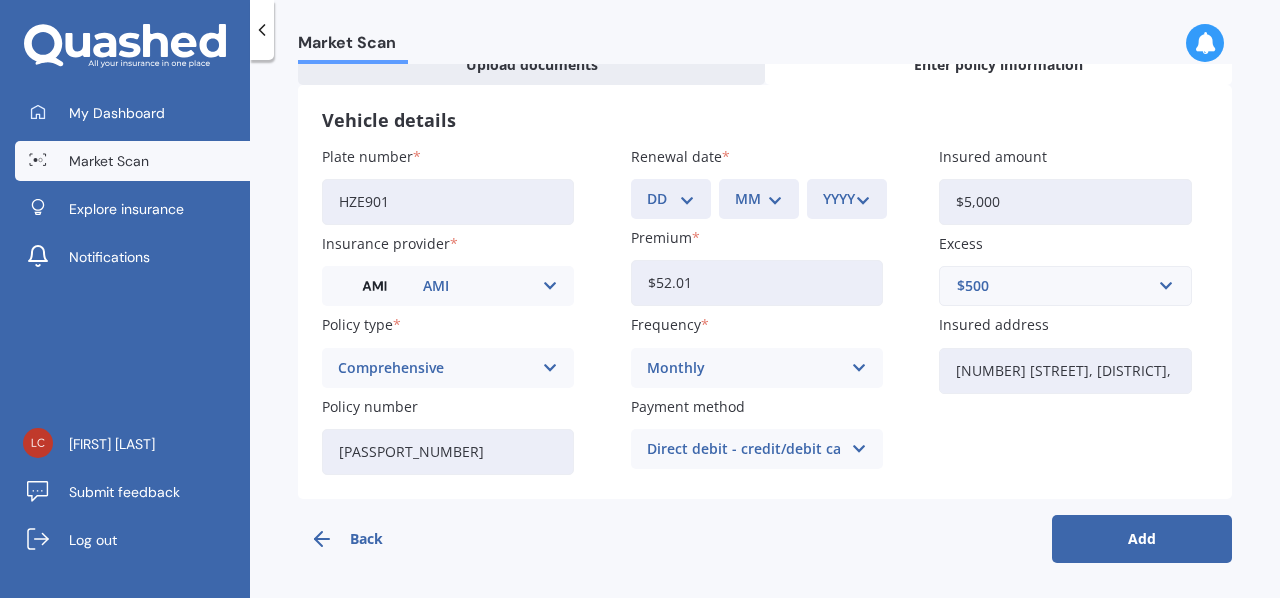 type on "[NUMBER] [STREET], [DISTRICT], [CITY] [POSTAL_CODE]" 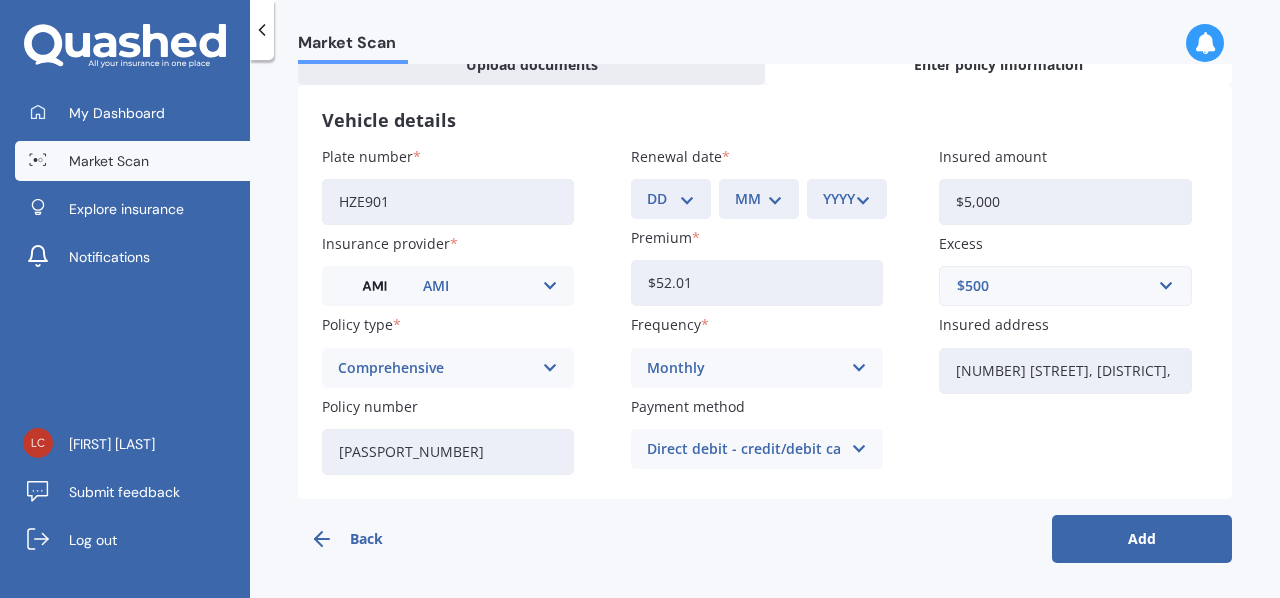 click on "DD 01 02 03 04 05 06 07 08 09 10 11 12 13 14 15 16 17 18 19 20 21 22 23 24 25 26 27 28 29 30 31" at bounding box center [671, 199] 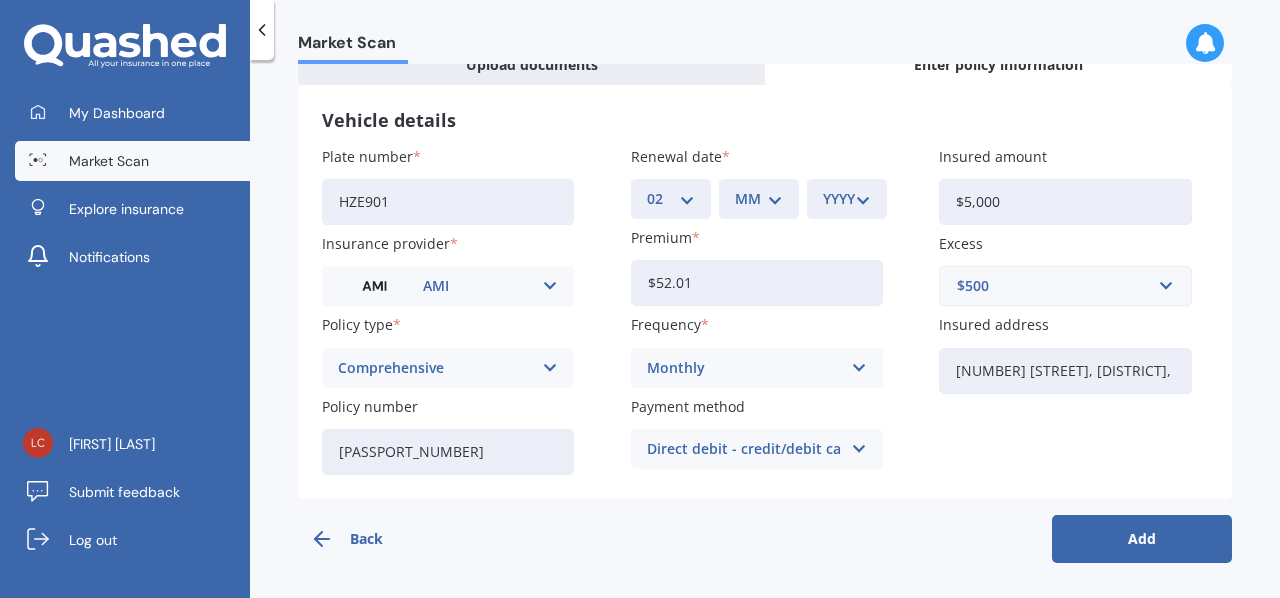 click on "DD 01 02 03 04 05 06 07 08 09 10 11 12 13 14 15 16 17 18 19 20 21 22 23 24 25 26 27 28 29 30 31" at bounding box center (671, 199) 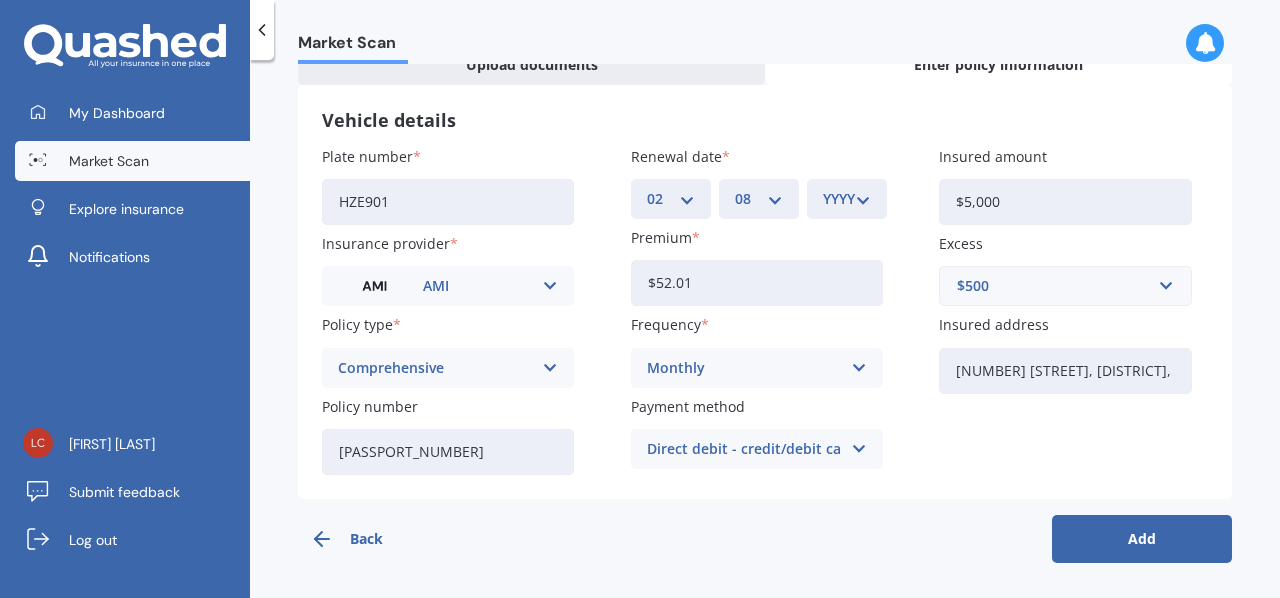click on "MM 01 02 03 04 05 06 07 08 09 10 11 12" at bounding box center (759, 199) 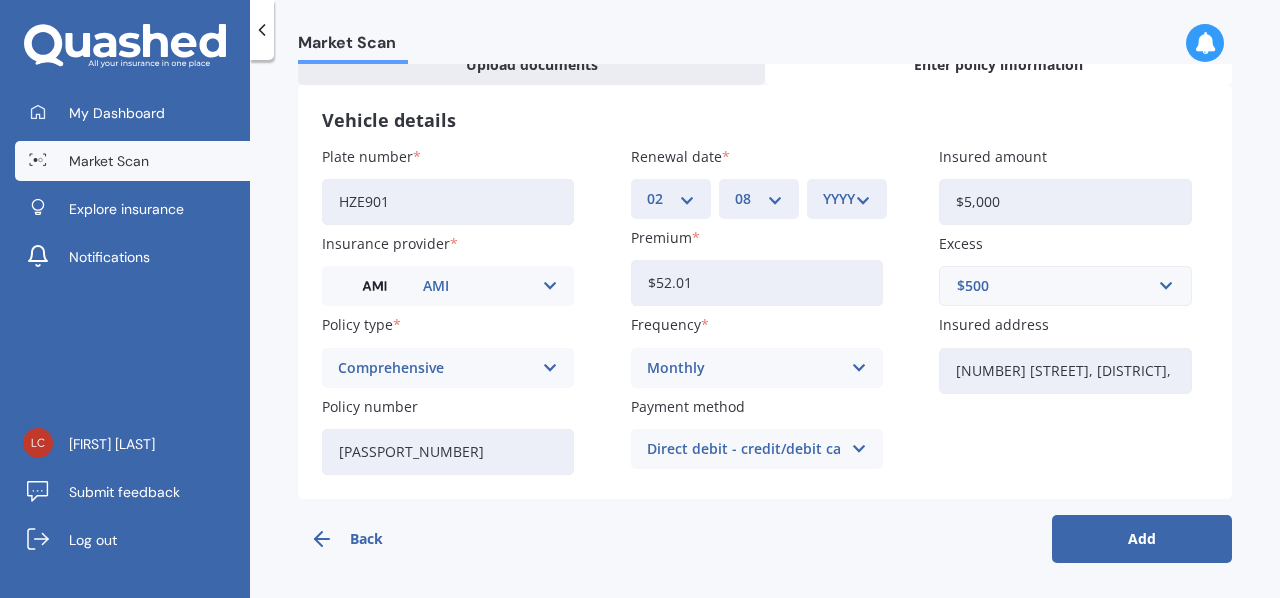 select on "2025" 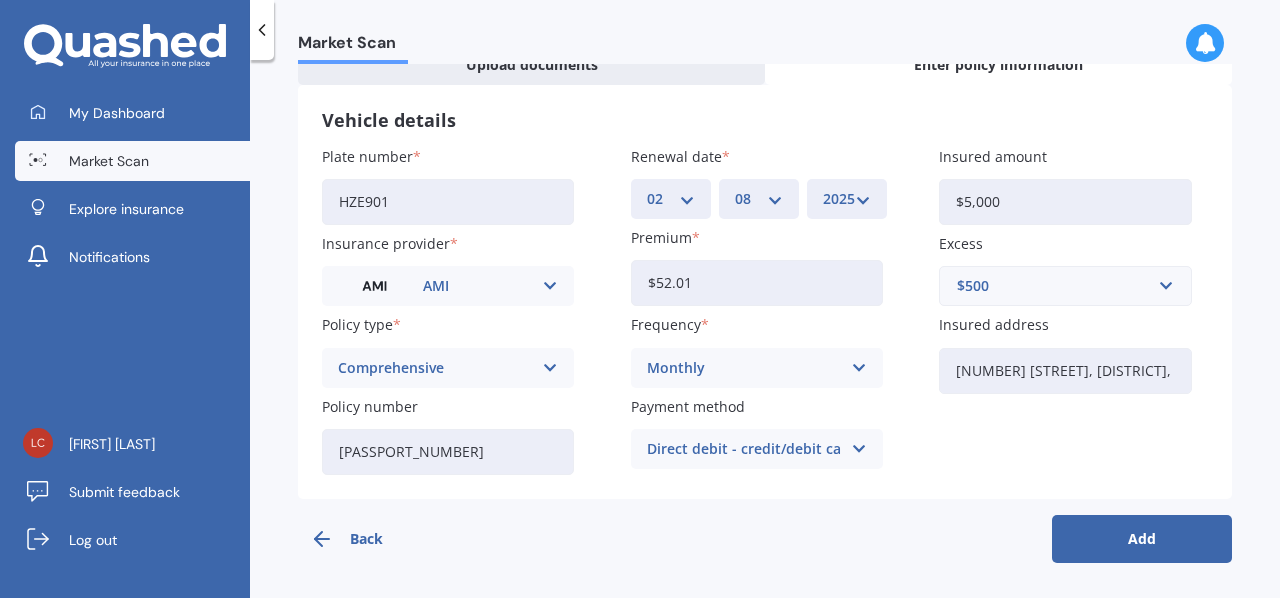 click on "YYYY 2027 2026 2025 2024 2023 2022 2021 2020 2019 2018 2017 2016 2015 2014 2013 2012 2011 2010 2009 2008 2007 2006 2005 2004 2003 2002 2001 2000 1999 1998 1997 1996 1995 1994 1993 1992 1991 1990 1989 1988 1987 1986 1985 1984 1983 1982 1981 1980 1979 1978 1977 1976 1975 1974 1973 1972 1971 1970 1969 1968 1967 1966 1965 1964 1963 1962 1961 1960 1959 1958 1957 1956 1955 1954 1953 1952 1951 1950 1949 1948 1947 1946 1945 1944 1943 1942 1941 1940 1939 1938 1937 1936 1935 1934 1933 1932 1931 1930 1929 1928" at bounding box center [847, 199] 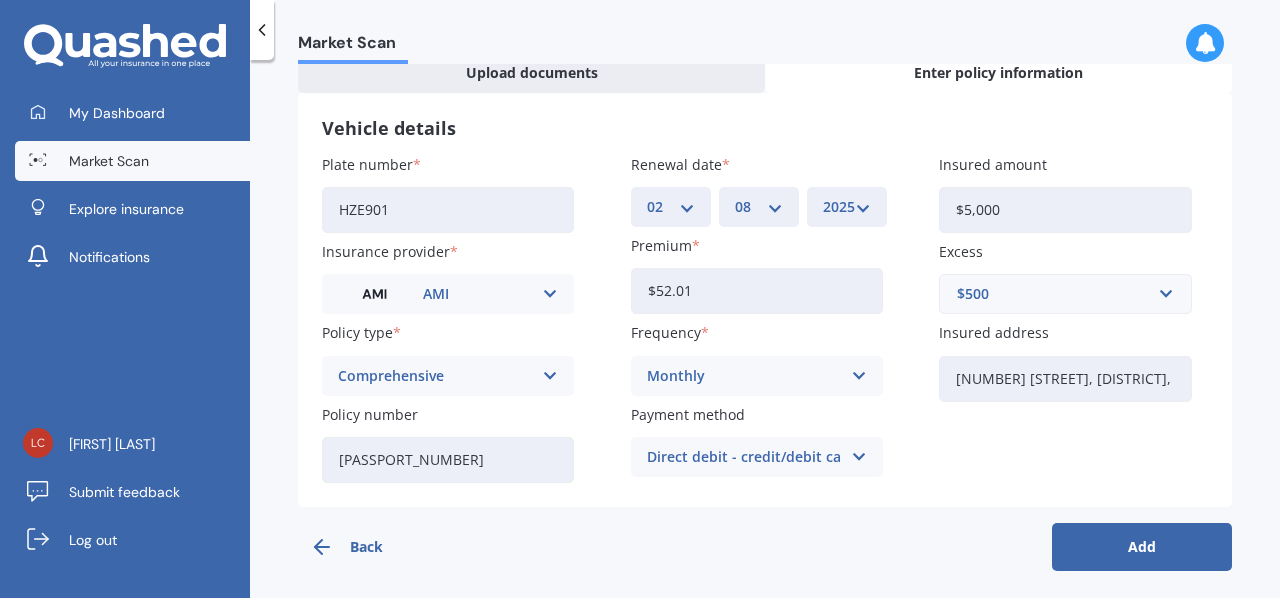 scroll, scrollTop: 120, scrollLeft: 0, axis: vertical 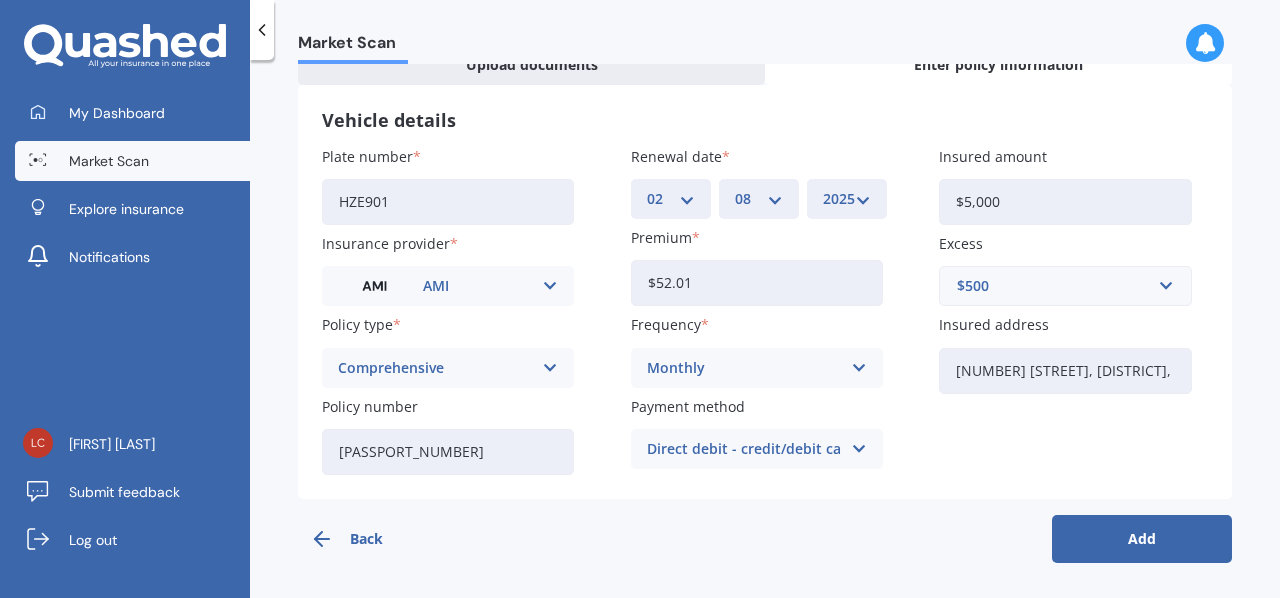 click on "Add" at bounding box center [1142, 539] 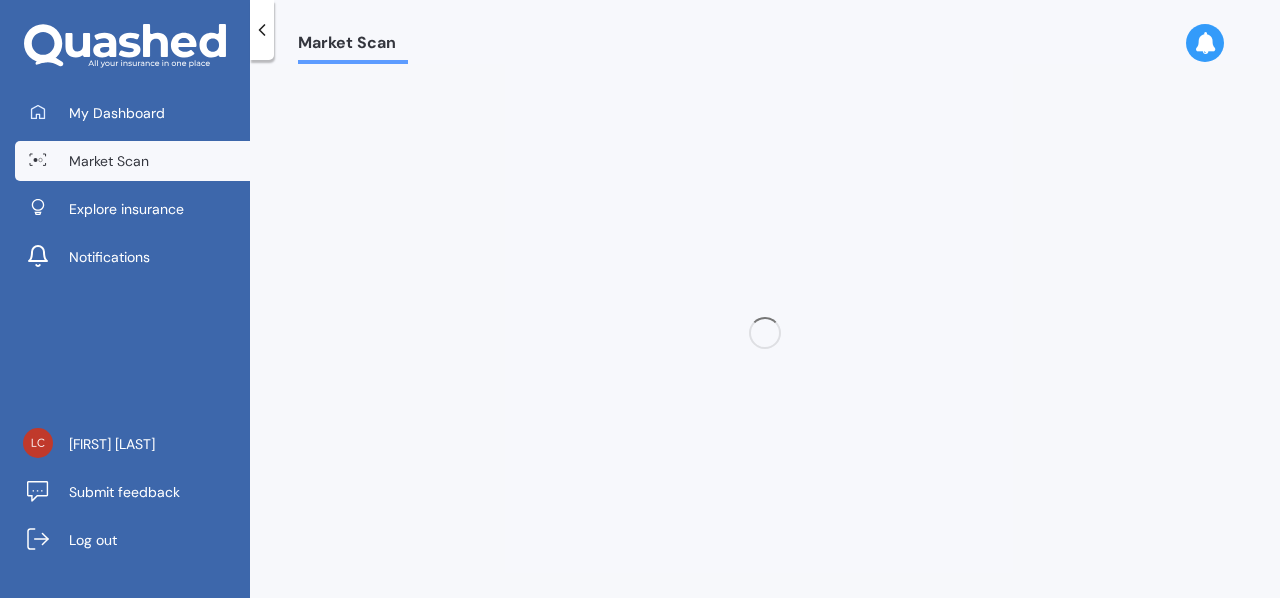 scroll, scrollTop: 0, scrollLeft: 0, axis: both 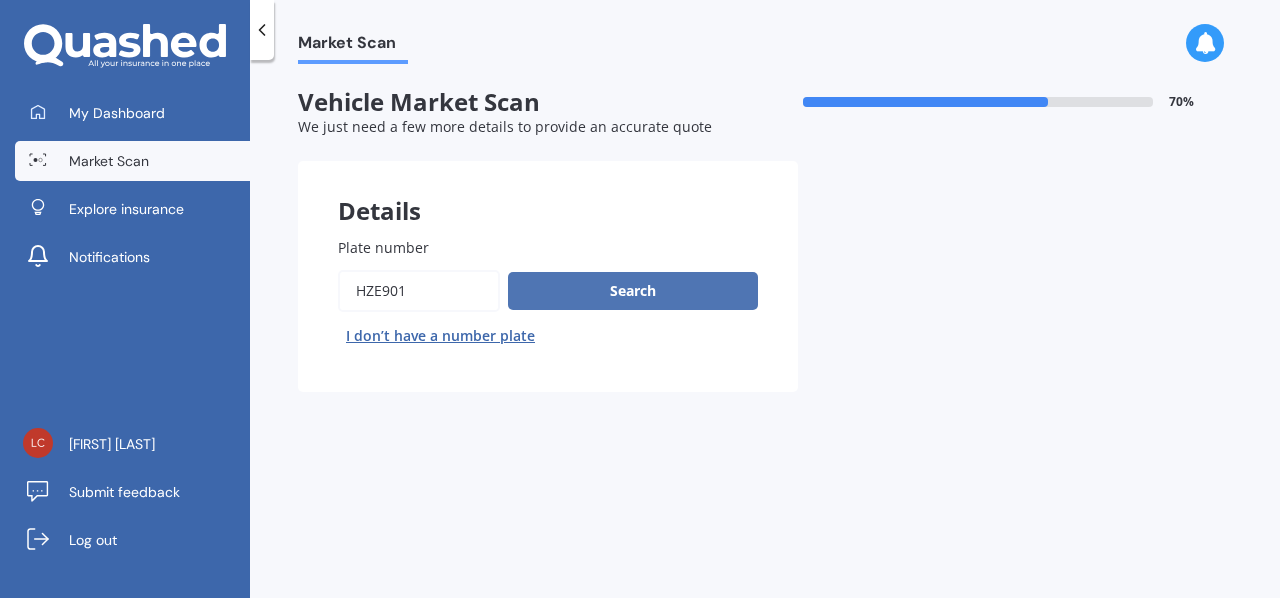 click on "Search" at bounding box center (633, 291) 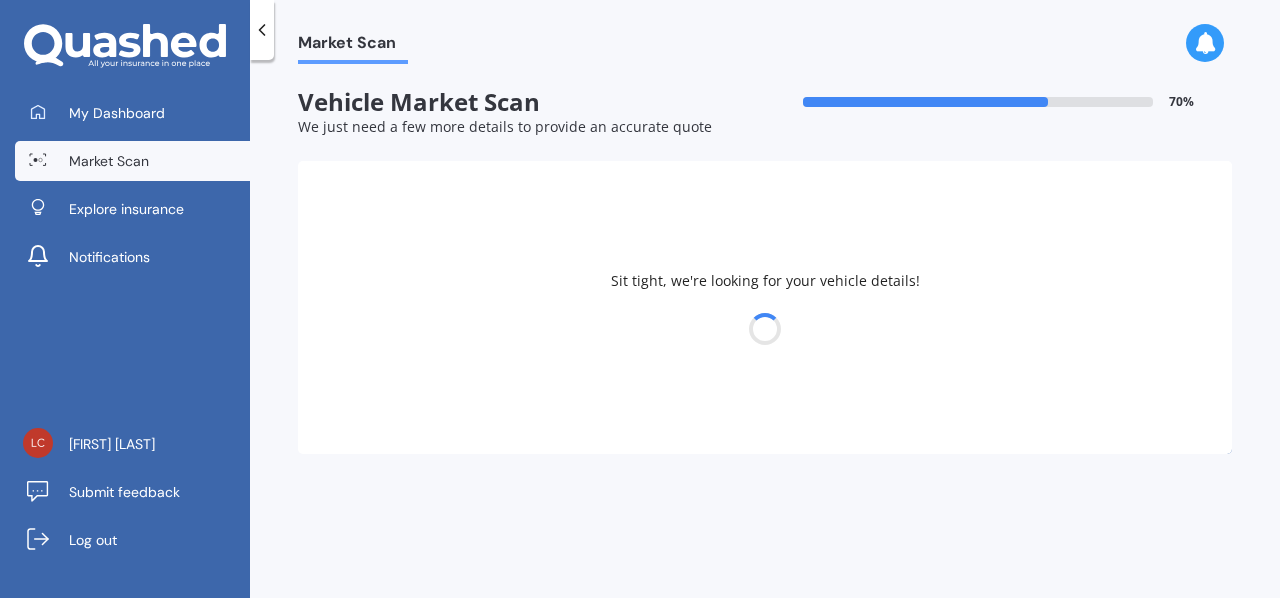 select on "TOYOTA" 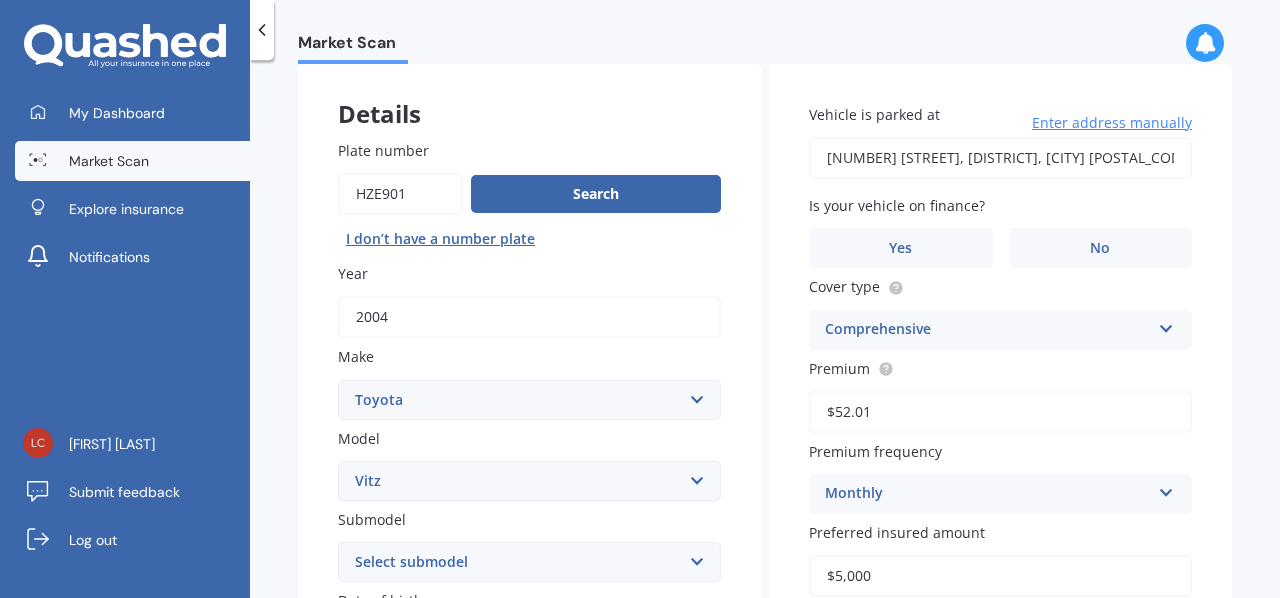 scroll, scrollTop: 100, scrollLeft: 0, axis: vertical 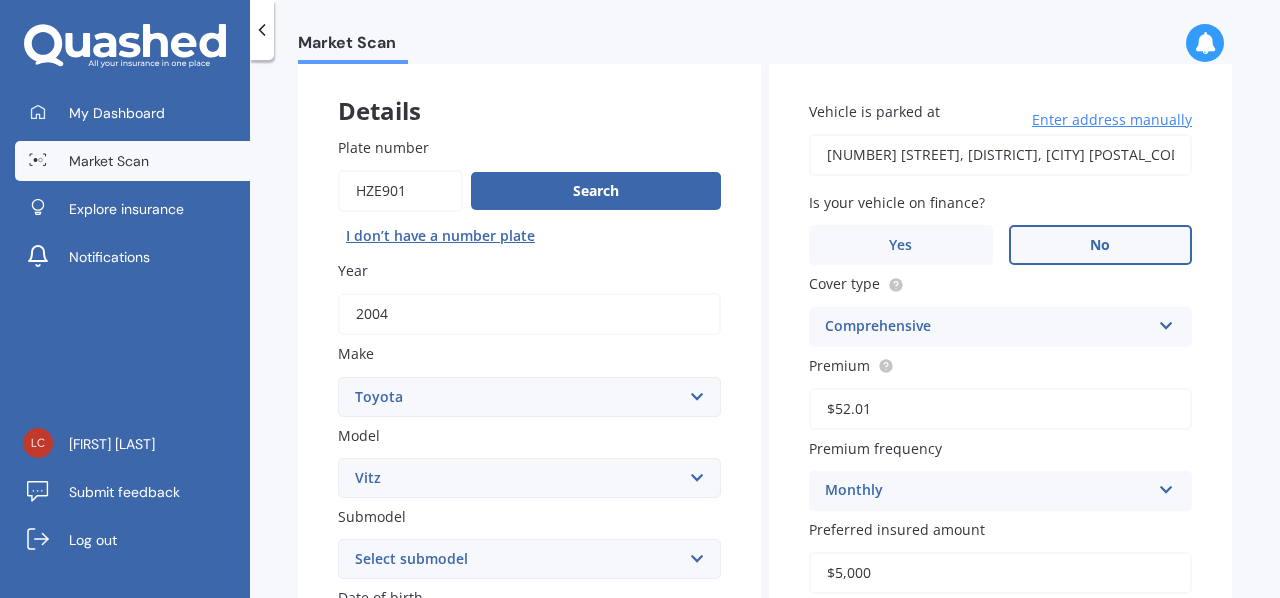 click on "No" at bounding box center (1100, 245) 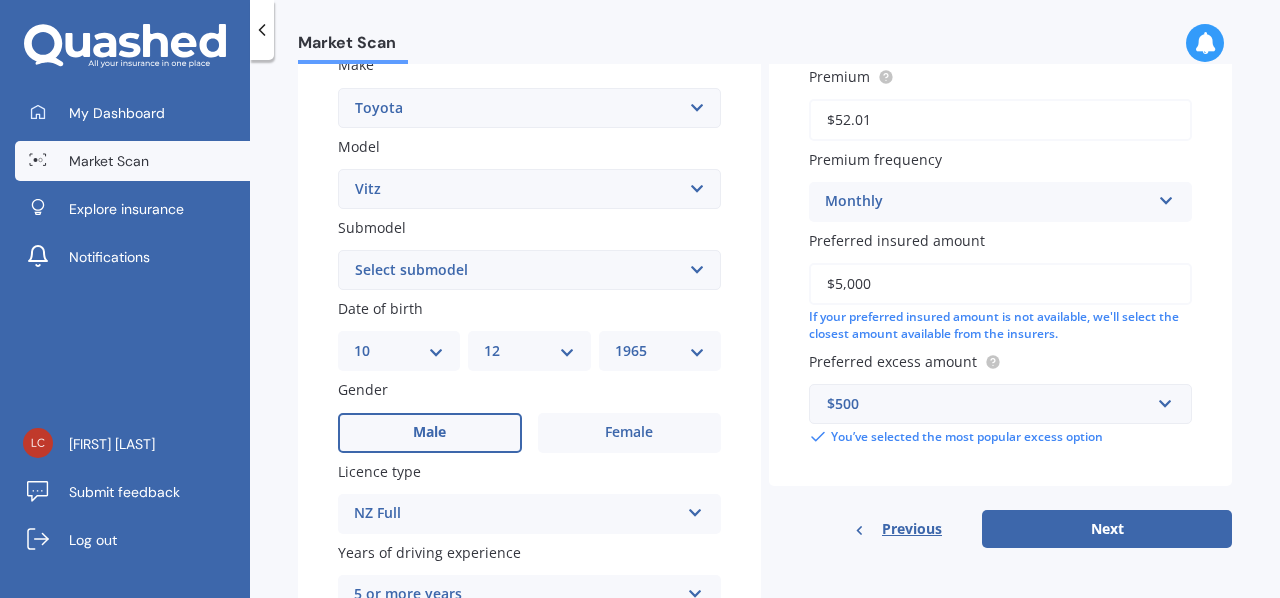 scroll, scrollTop: 400, scrollLeft: 0, axis: vertical 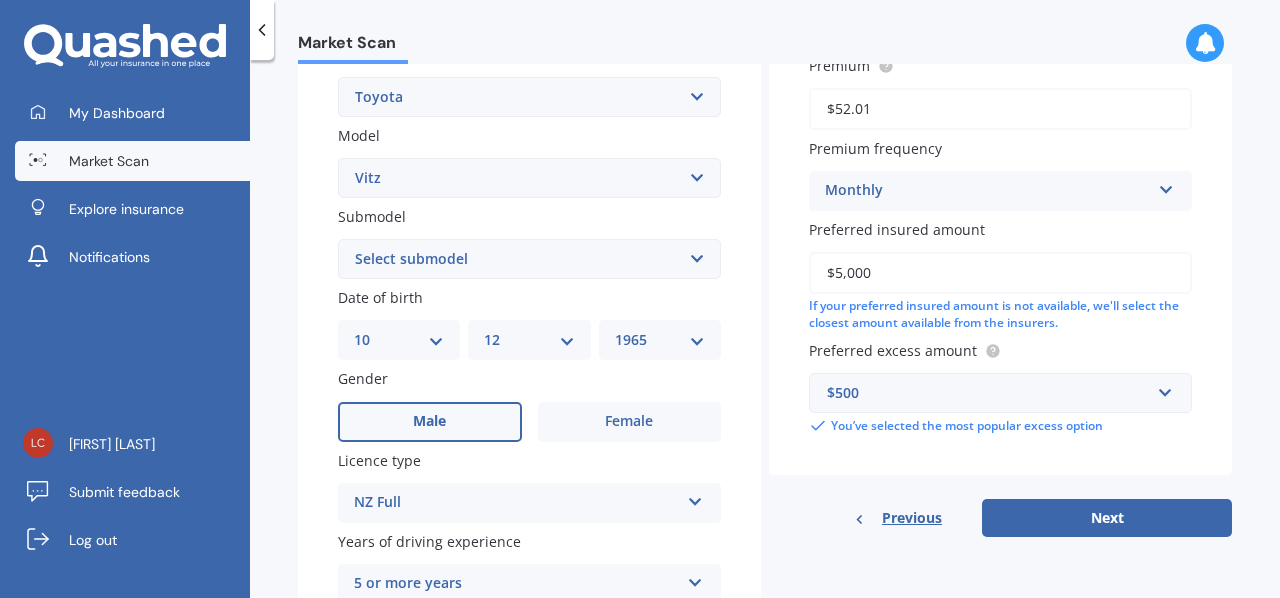 click on "Select submodel (All) Hybrid RS RS Turbo" at bounding box center (529, 259) 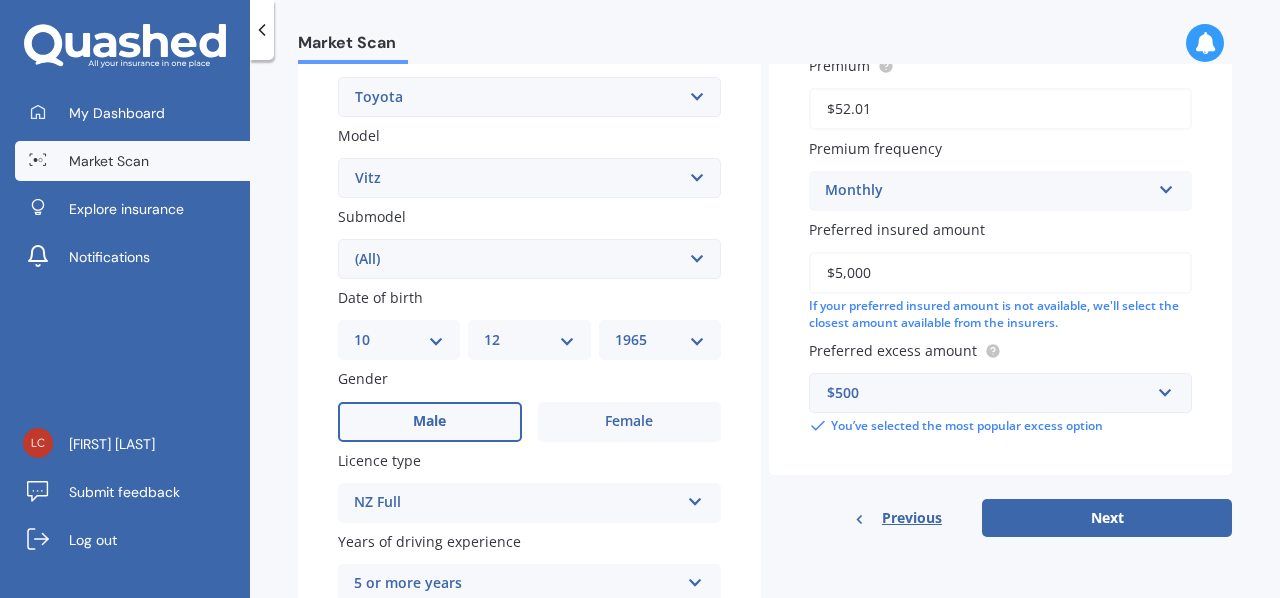 click on "Select submodel (All) Hybrid RS RS Turbo" at bounding box center [529, 259] 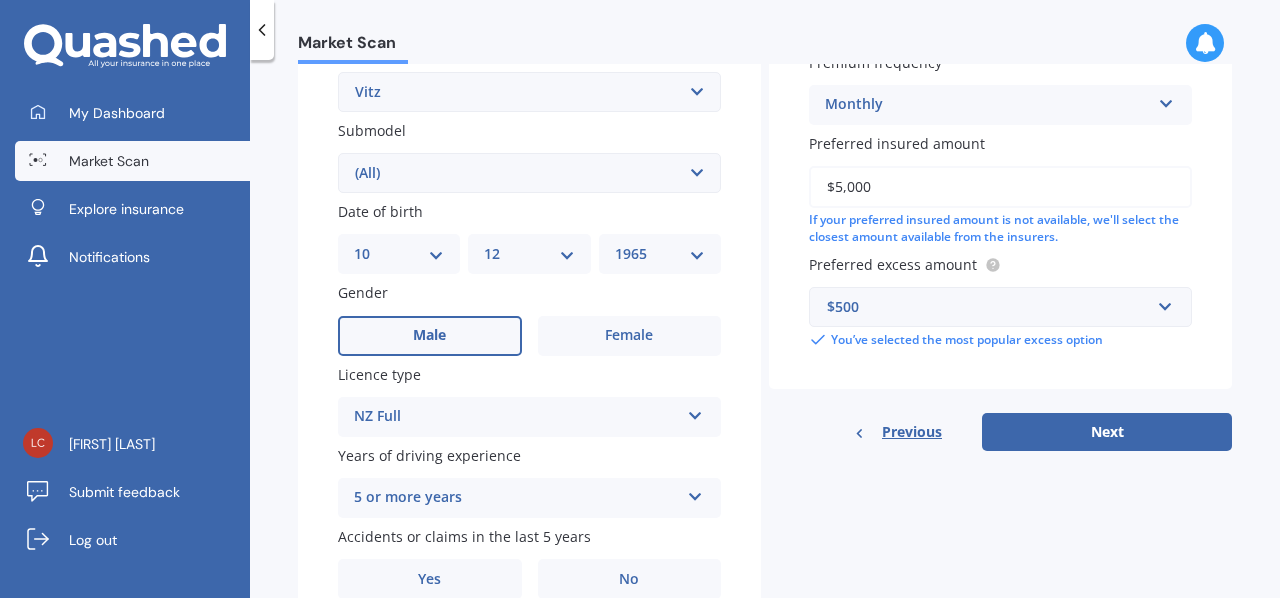 scroll, scrollTop: 582, scrollLeft: 0, axis: vertical 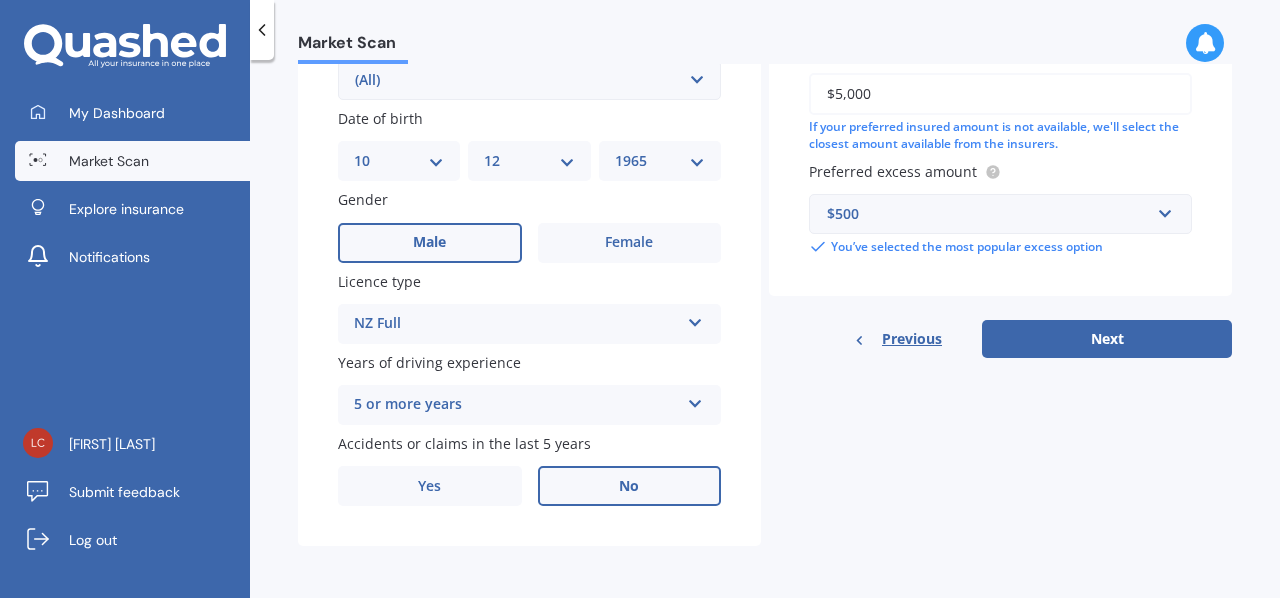 click on "No" at bounding box center [630, 486] 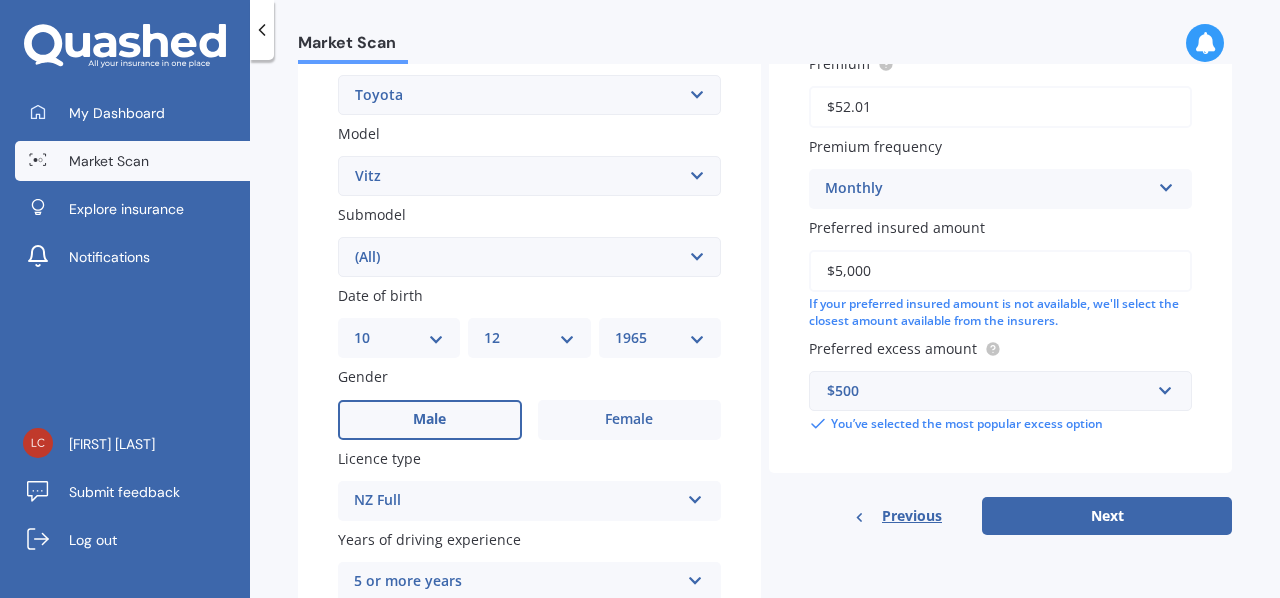 scroll, scrollTop: 582, scrollLeft: 0, axis: vertical 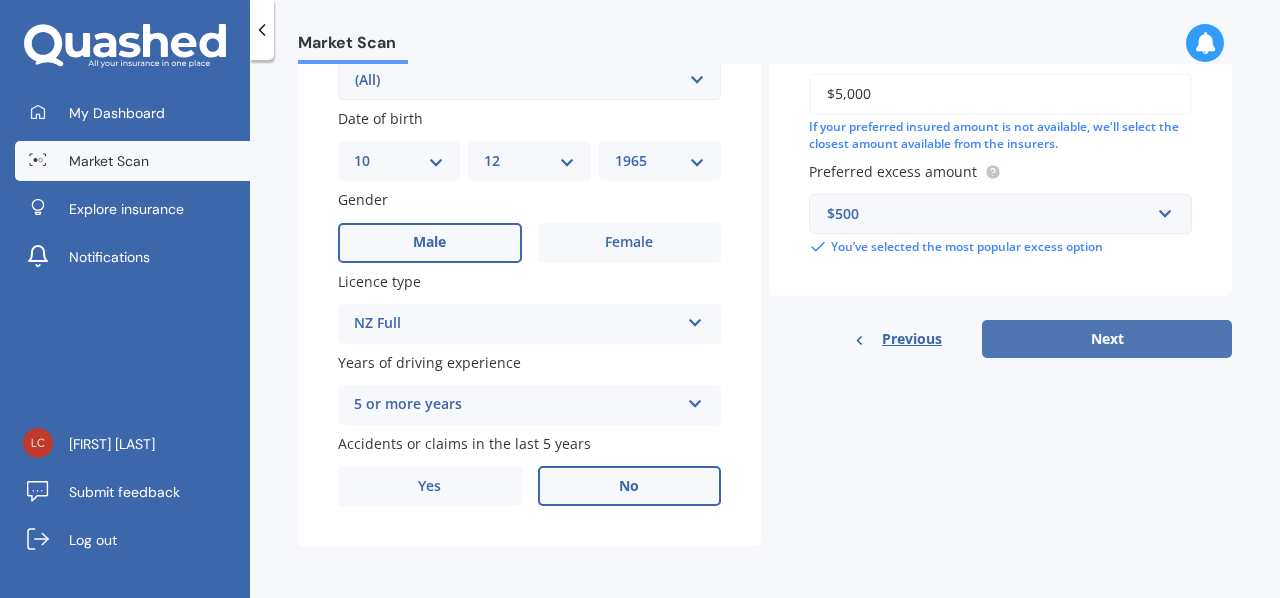 click on "Next" at bounding box center (1107, 339) 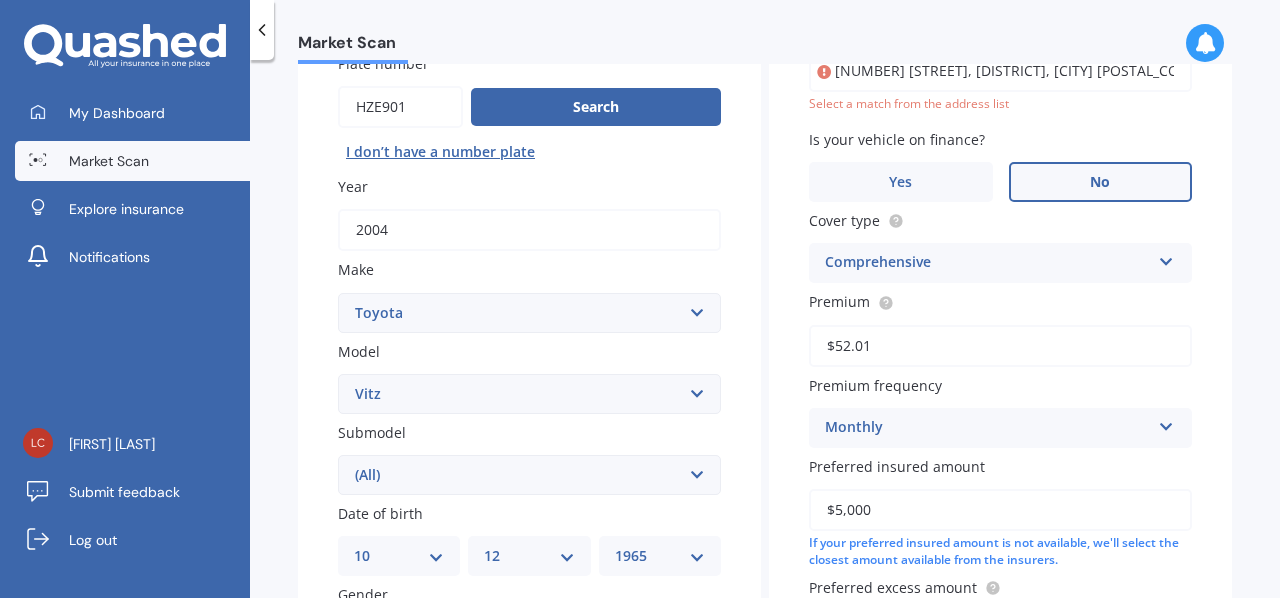 scroll, scrollTop: 136, scrollLeft: 0, axis: vertical 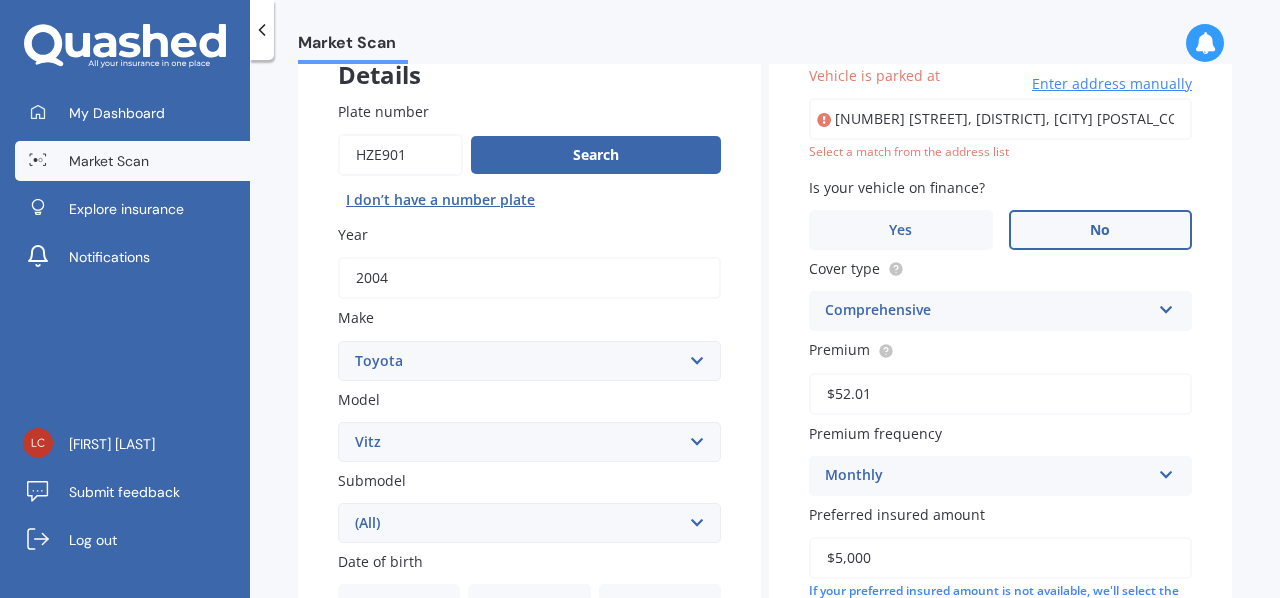 type on "[NUMBER] [STREET], [DISTRICT], [CITY] [POSTAL_CODE]" 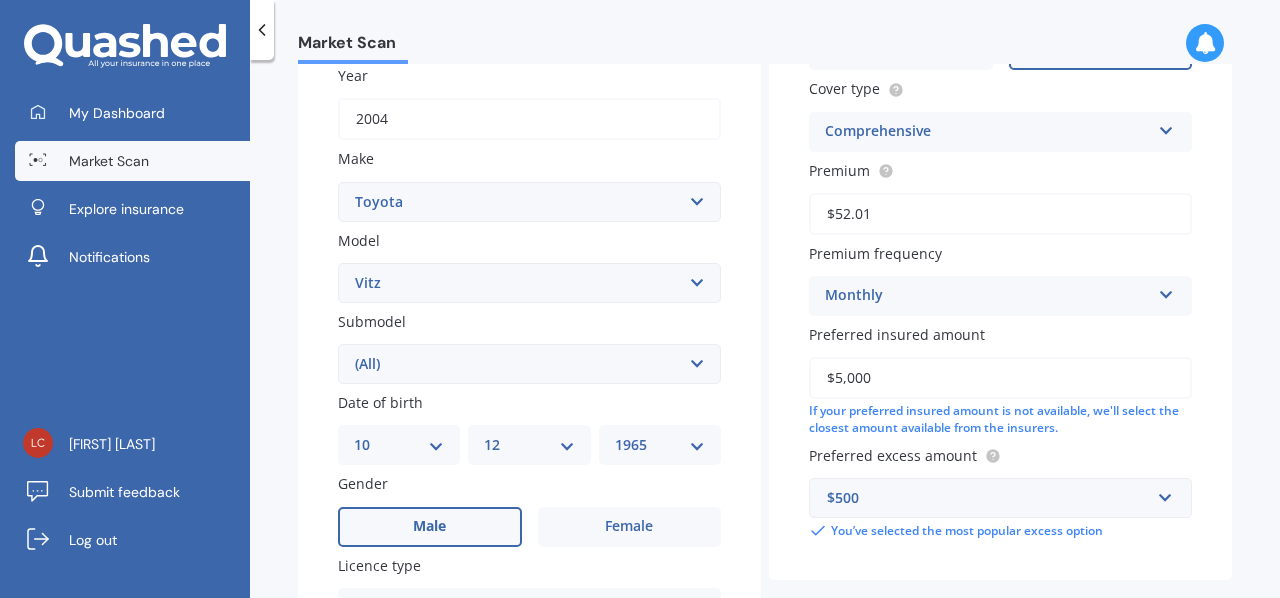scroll, scrollTop: 536, scrollLeft: 0, axis: vertical 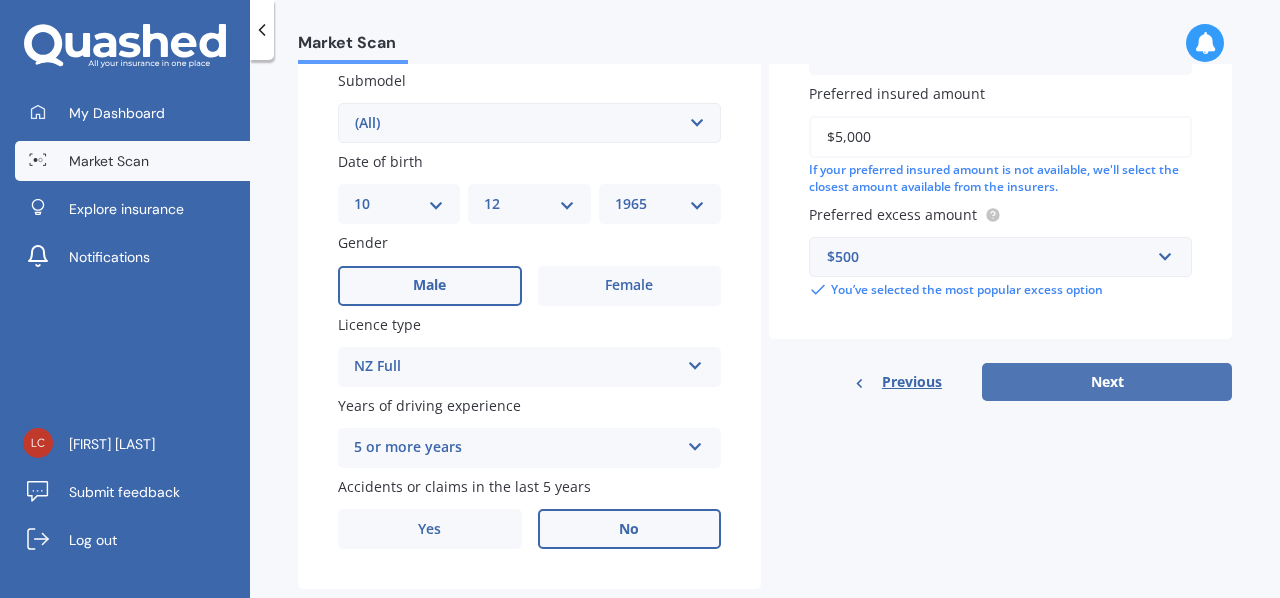 click on "Next" at bounding box center (1107, 382) 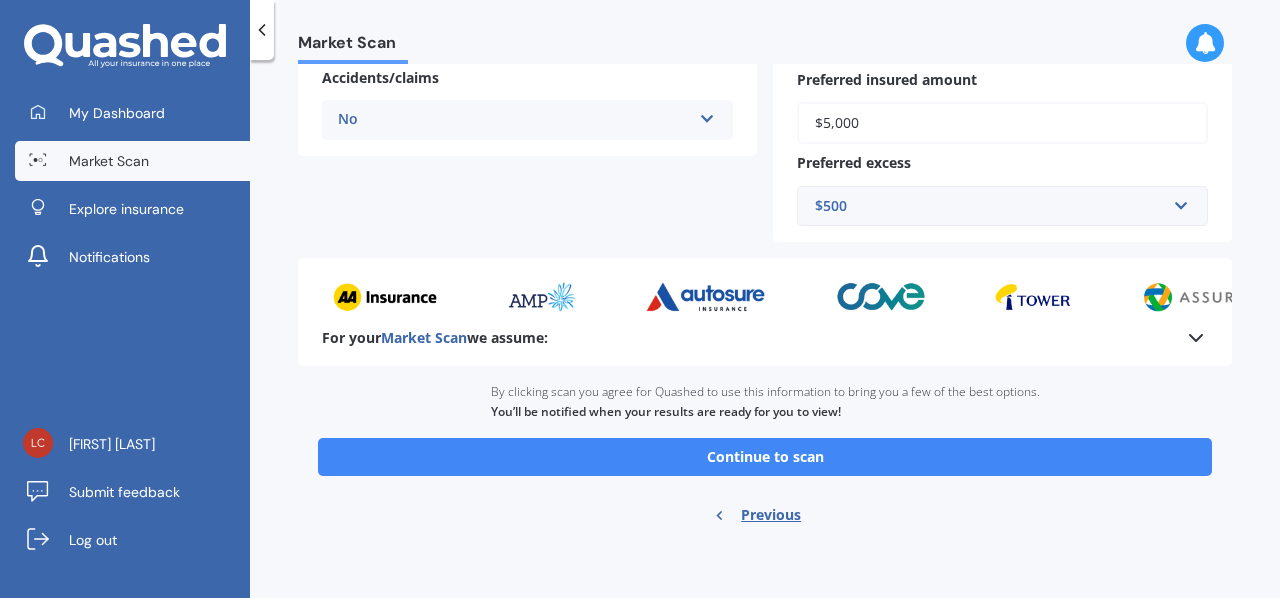 scroll, scrollTop: 520, scrollLeft: 0, axis: vertical 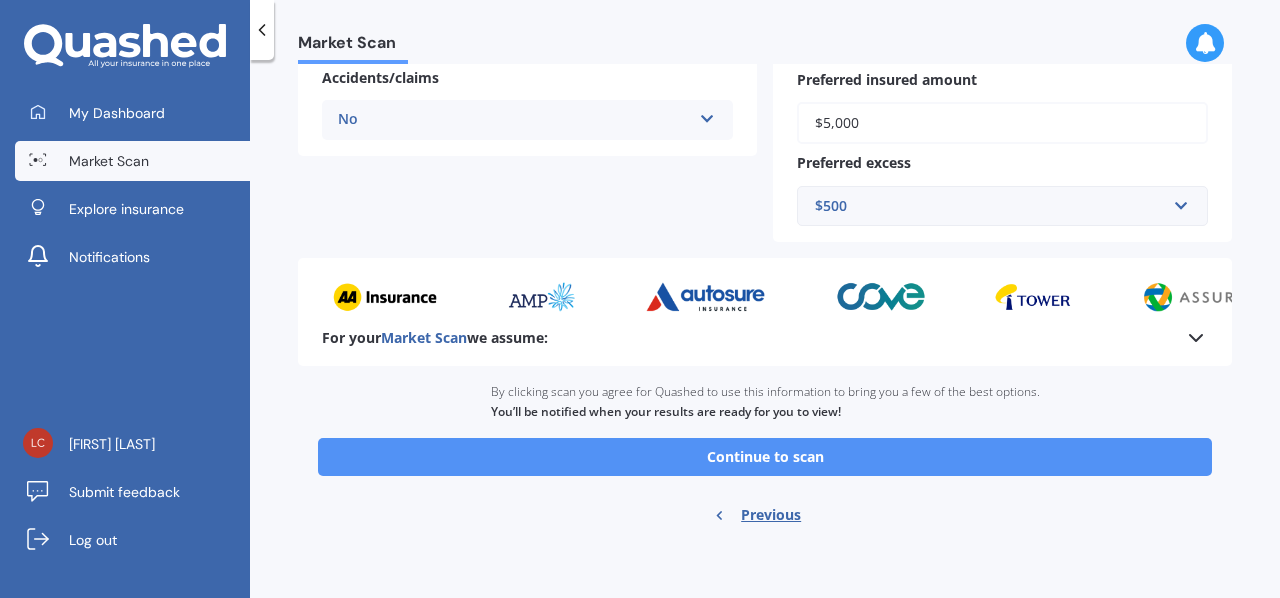 click on "Continue to scan" at bounding box center [765, 457] 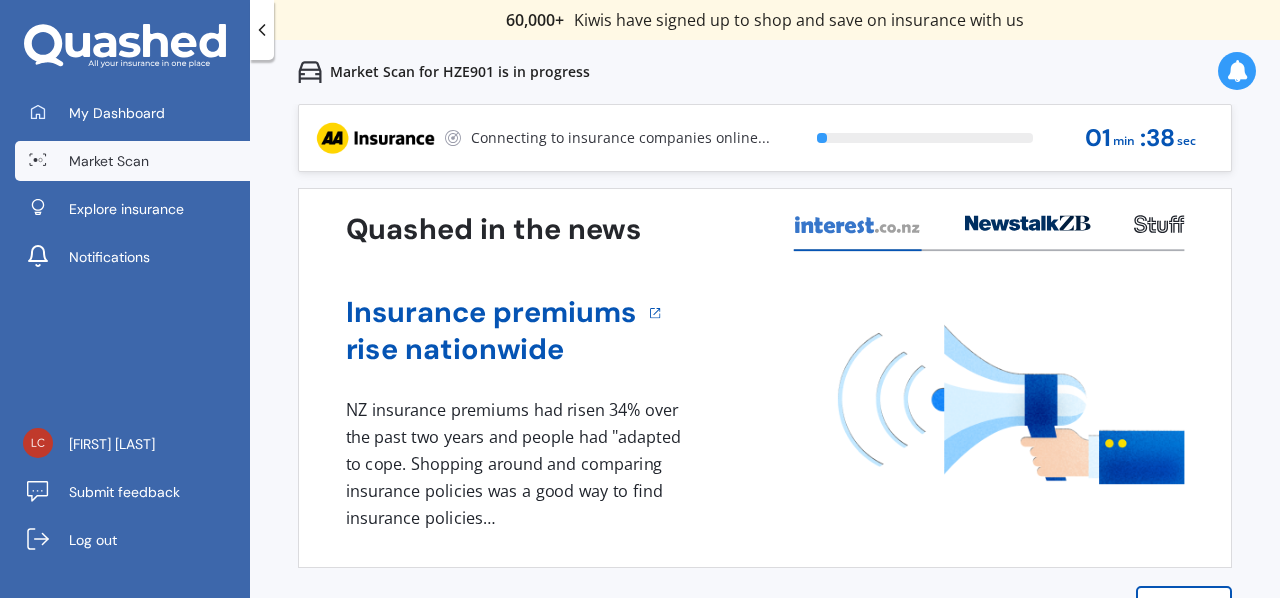 scroll, scrollTop: 0, scrollLeft: 0, axis: both 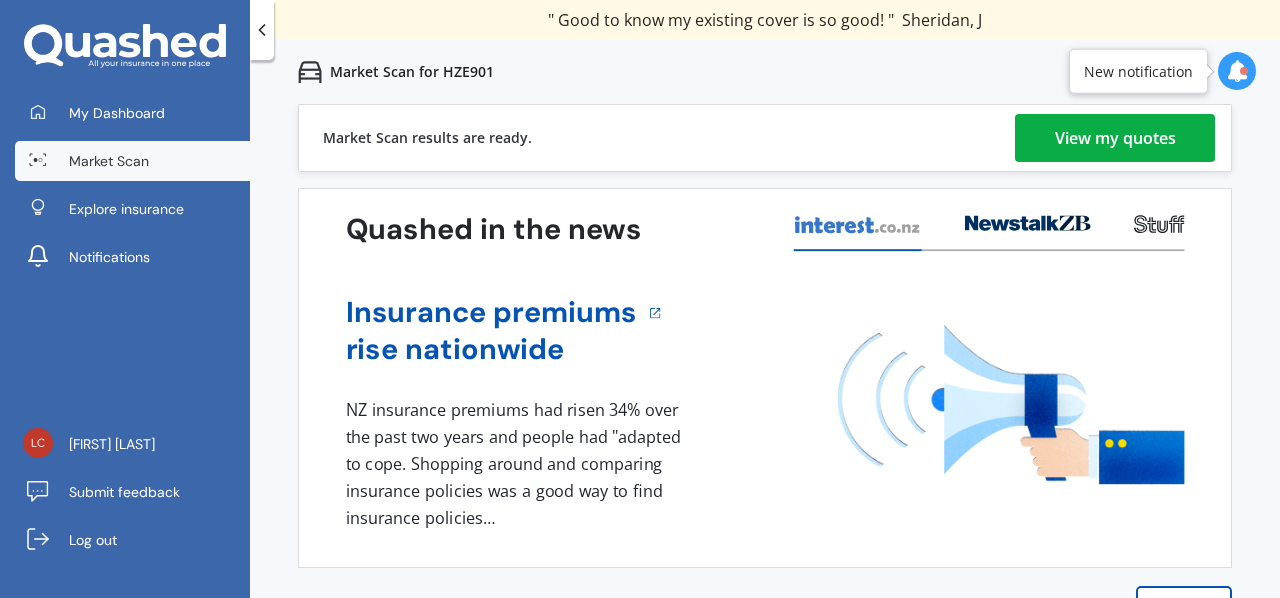 click on "View my quotes" at bounding box center (1115, 138) 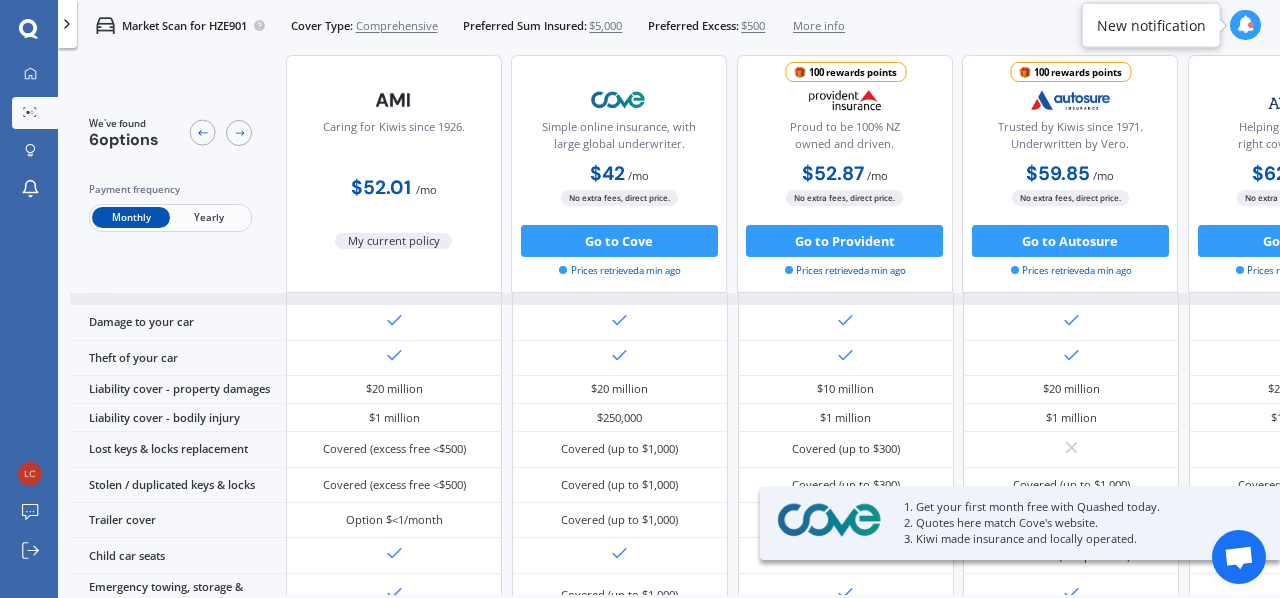 scroll, scrollTop: 124, scrollLeft: 0, axis: vertical 